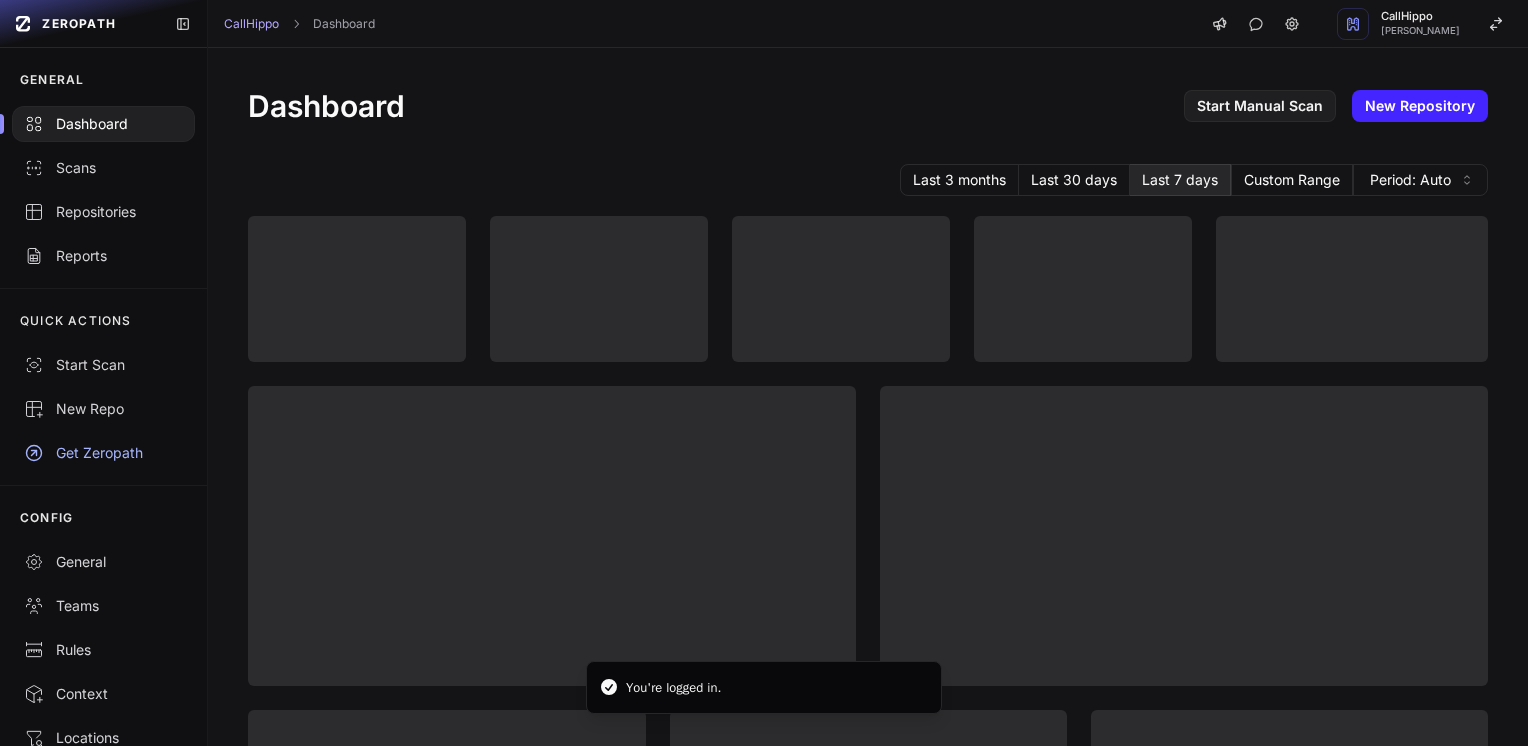 scroll, scrollTop: 0, scrollLeft: 0, axis: both 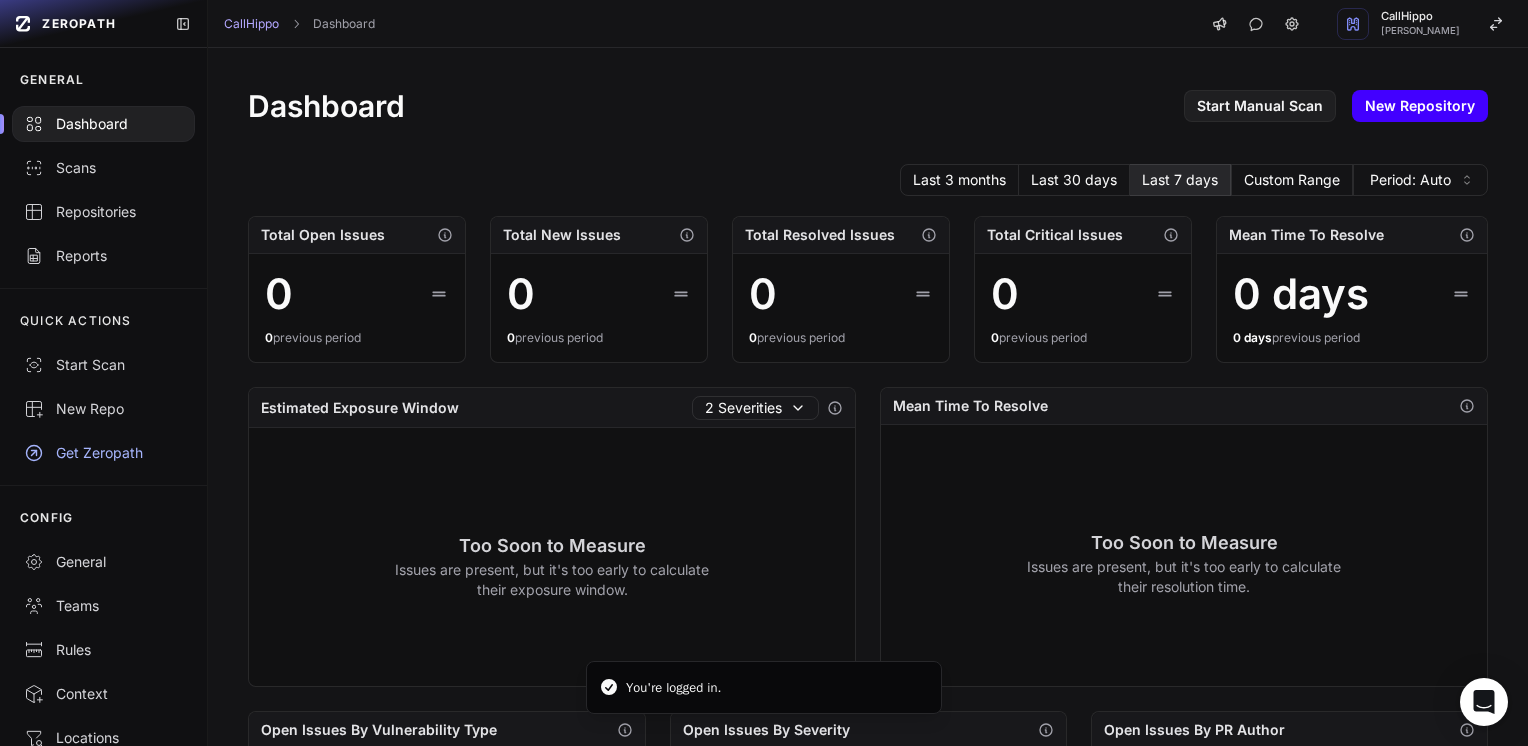 click on "New Repository" 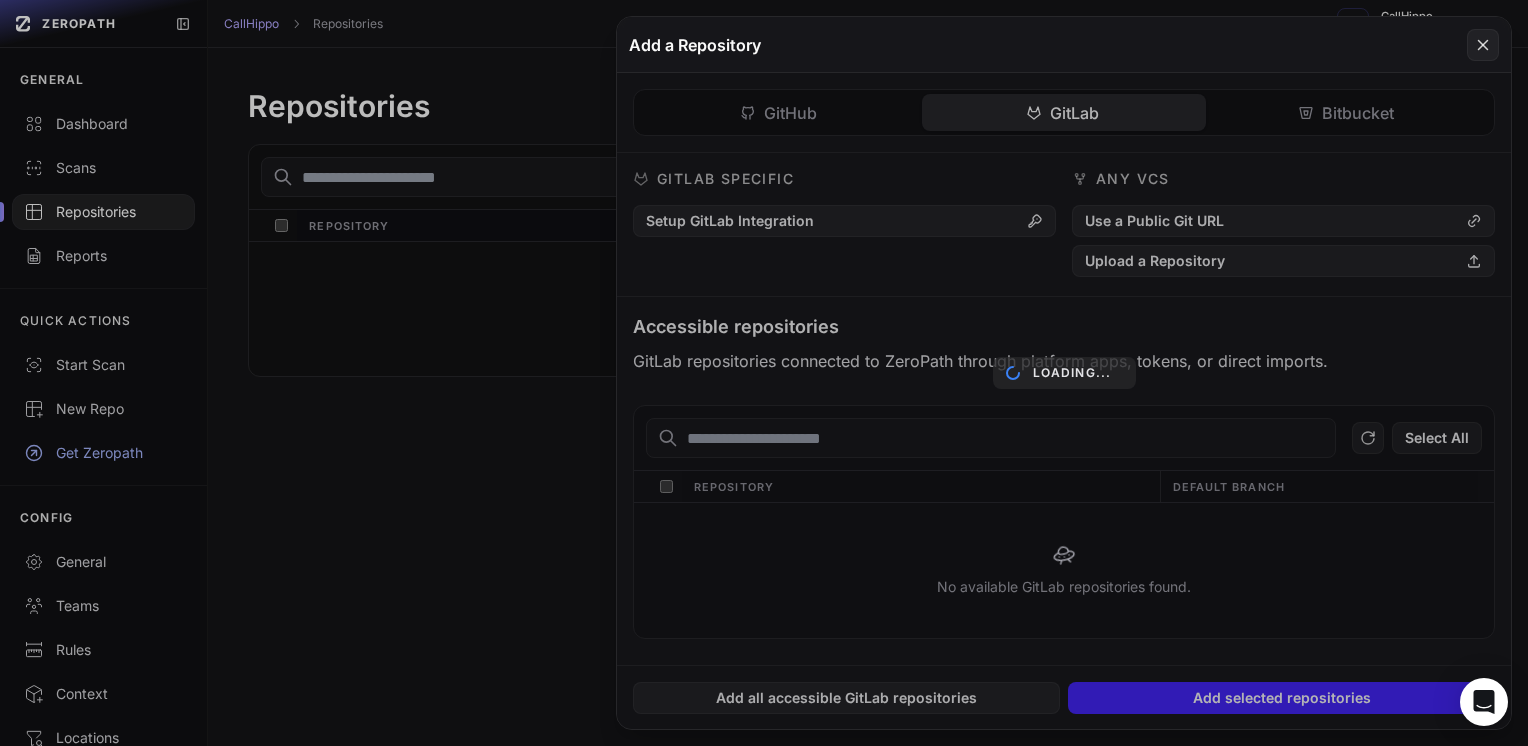 click on "GitHub
GitLab
Bitbucket     GitHub Specific   Install Github App     Use an Access Token
Any VCS   Use a Public Git URL
Upload a Repository
Accessible repositories   GitHub repositories connected to ZeroPath through platform apps, tokens, or direct
imports.   Repository Linking:  Manual   New repositories must be manually added to projects. Select repositories below to add them.   Change setting           Show Archived     Select All           Repository     Default Branch       Loading...     No available GitHub repositories found.         Loading...
No available GitHub repositories found.                 GitLab Specific   Setup GitLab Integration
Any VCS   Use a Public Git URL
Upload a Repository
Accessible repositories             Select All           Repository     Default Branch       Loading..." at bounding box center [1064, 369] 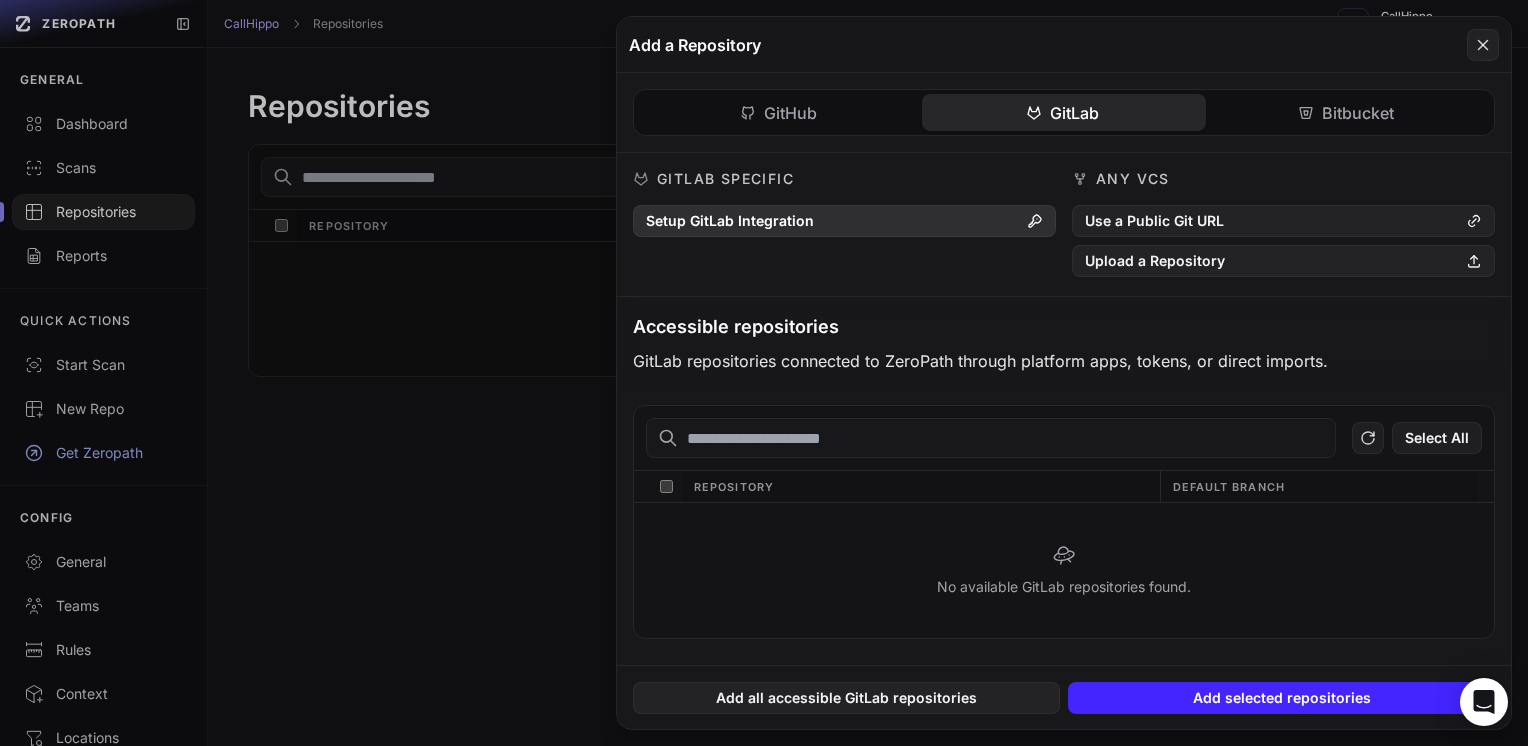 click on "Setup GitLab Integration" at bounding box center (844, 221) 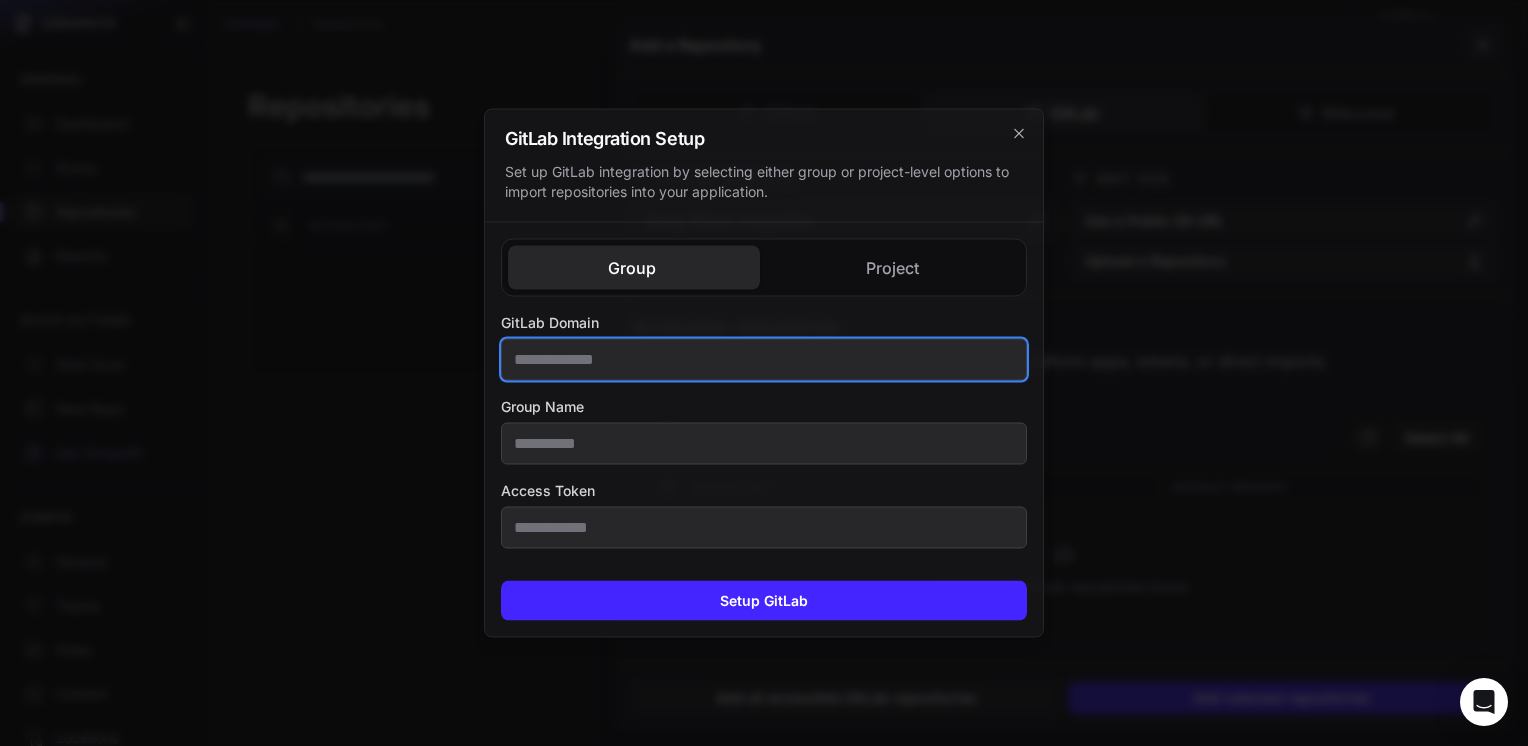 click on "GitLab Domain" at bounding box center [764, 360] 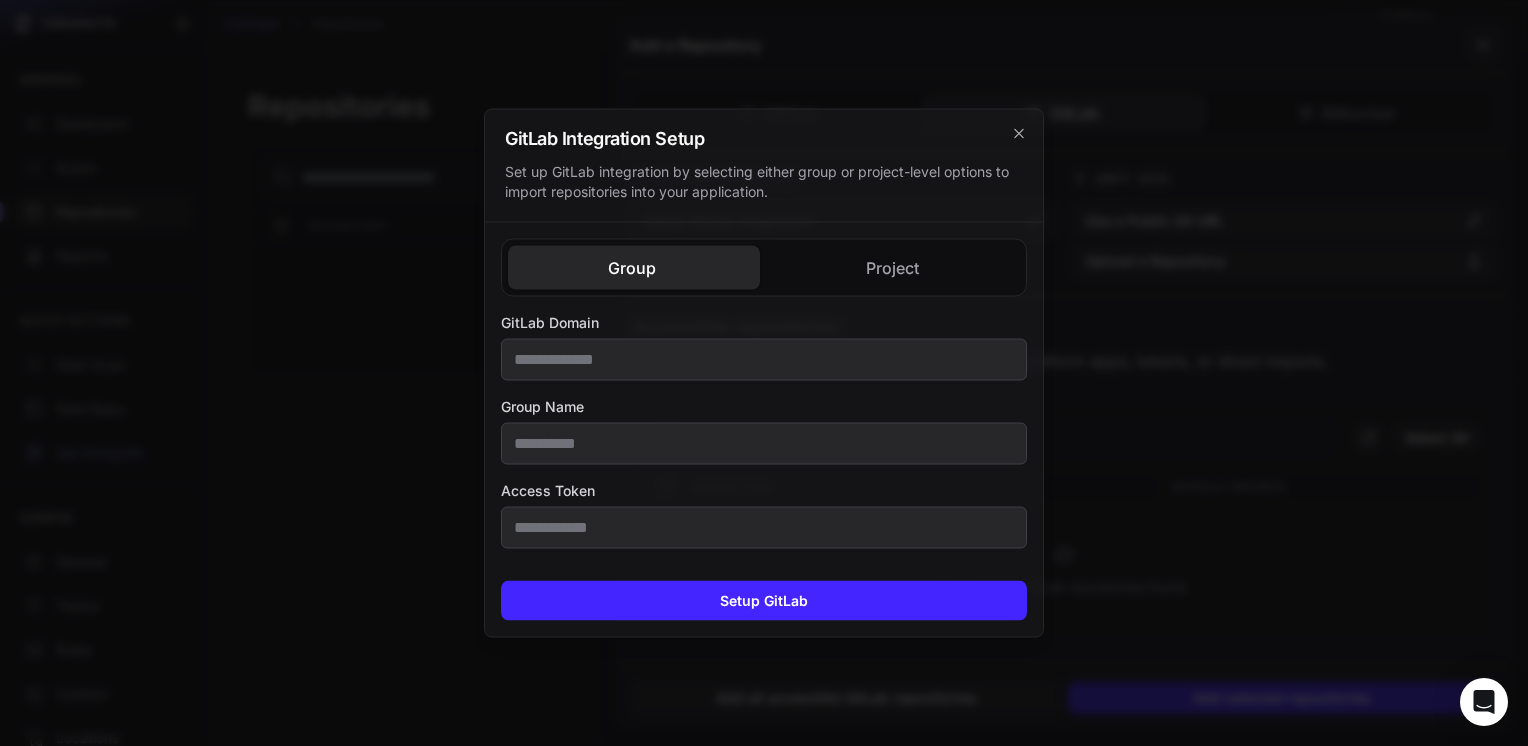 click on "Group   Project   GitLab Domain         Group Name         Access Token           GitLab Domain         Access Token" at bounding box center (764, 394) 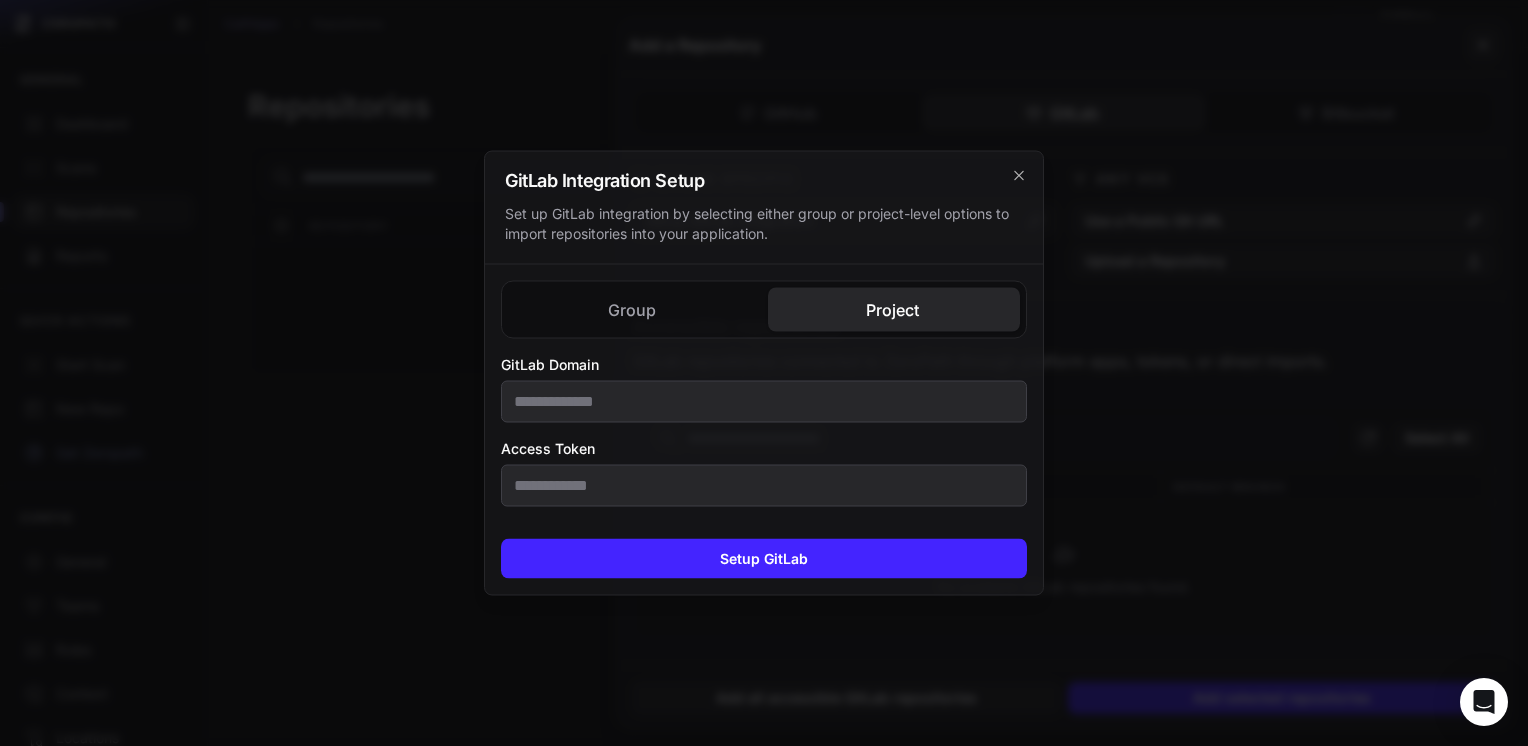 click on "Group   Project   GitLab Domain         Group Name         Access Token           GitLab Domain         Access Token" at bounding box center (764, 394) 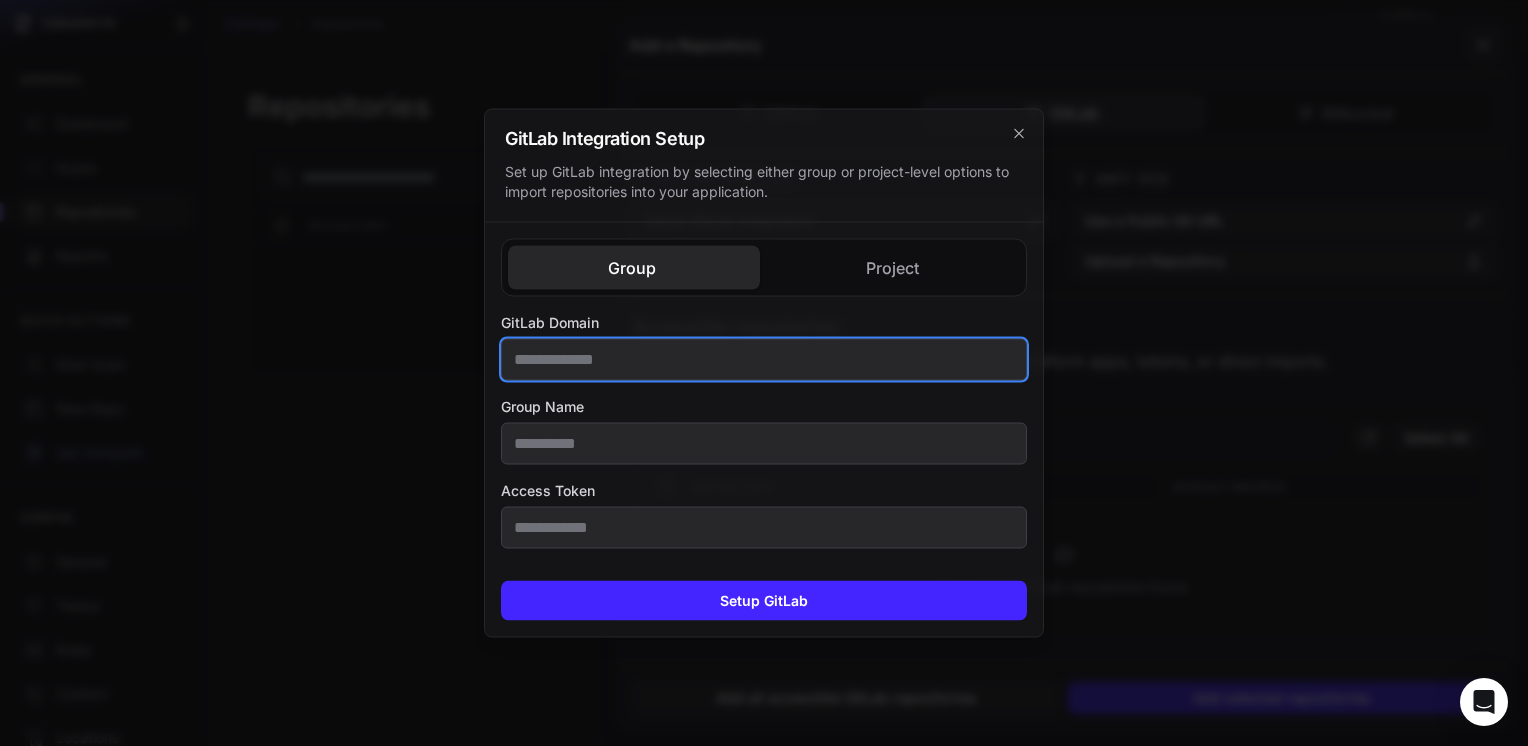 click on "GitLab Domain" at bounding box center (764, 360) 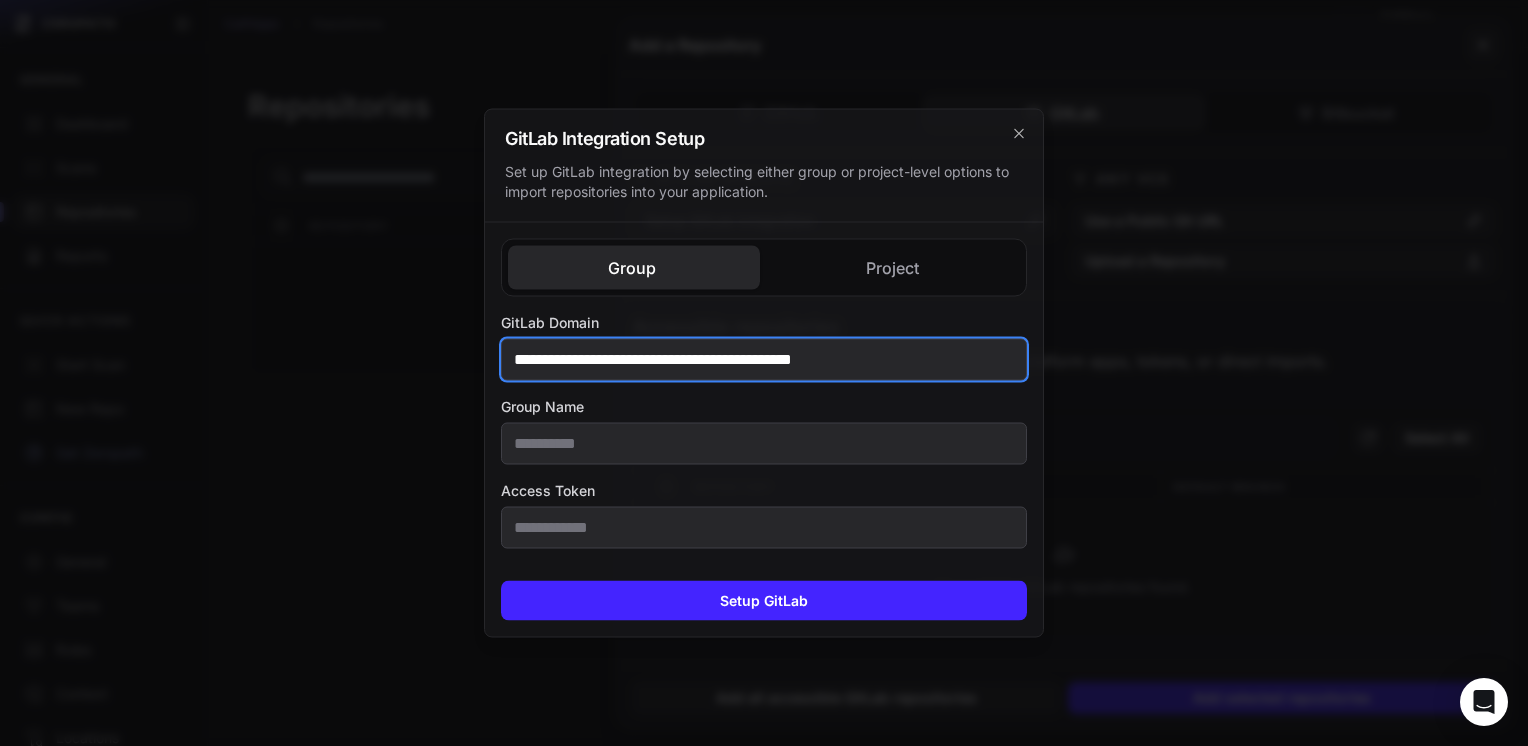 drag, startPoint x: 722, startPoint y: 355, endPoint x: 898, endPoint y: 369, distance: 176.55594 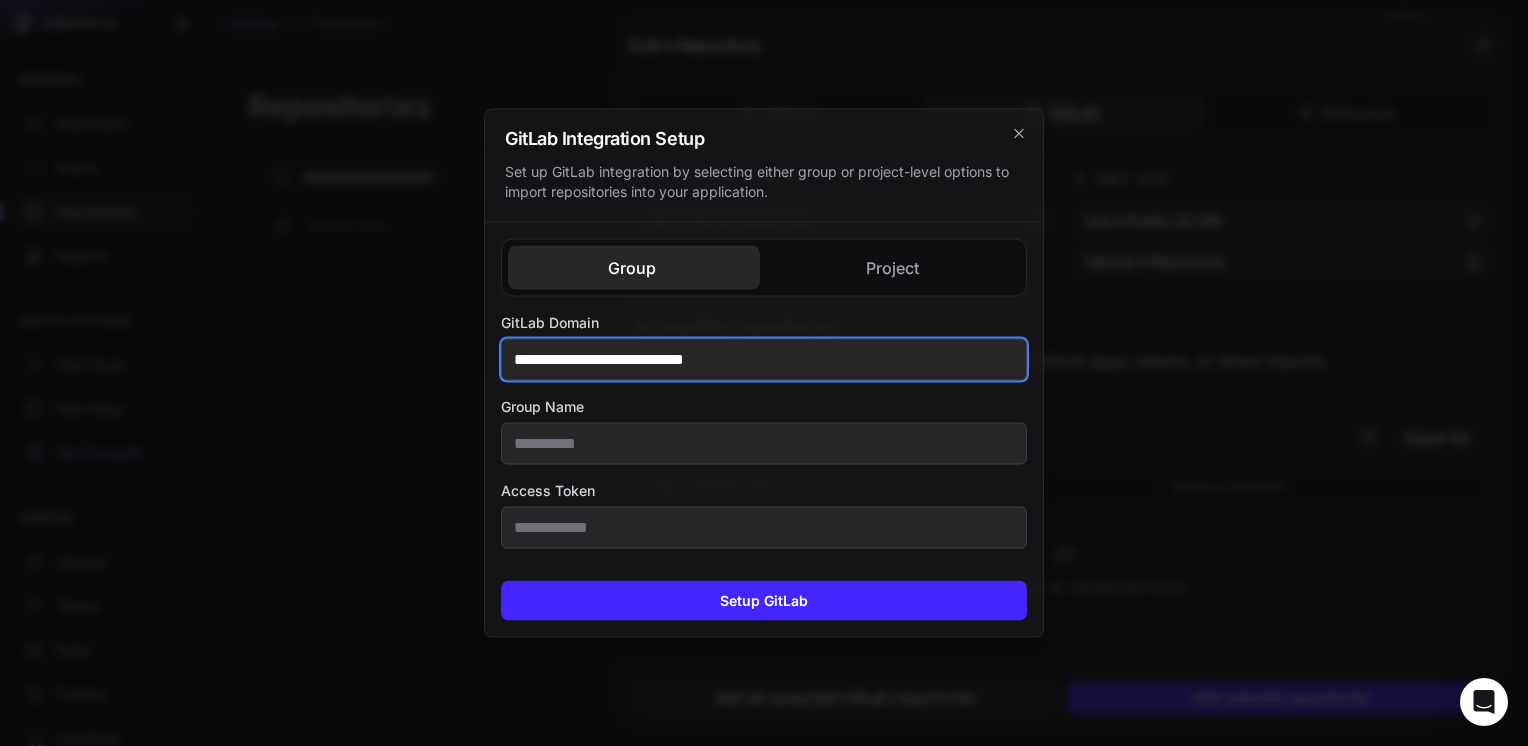 drag, startPoint x: 570, startPoint y: 362, endPoint x: 460, endPoint y: 400, distance: 116.37869 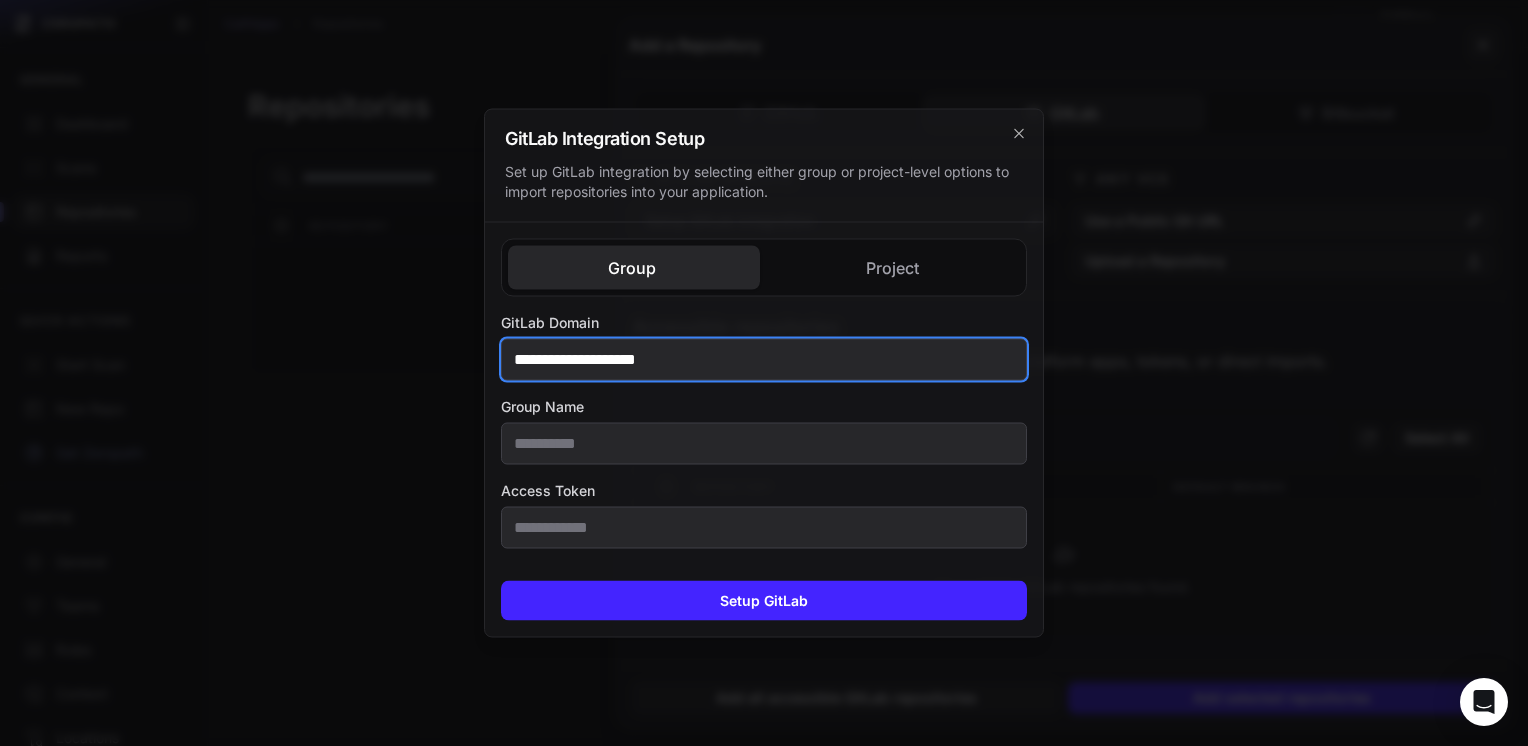 type on "**********" 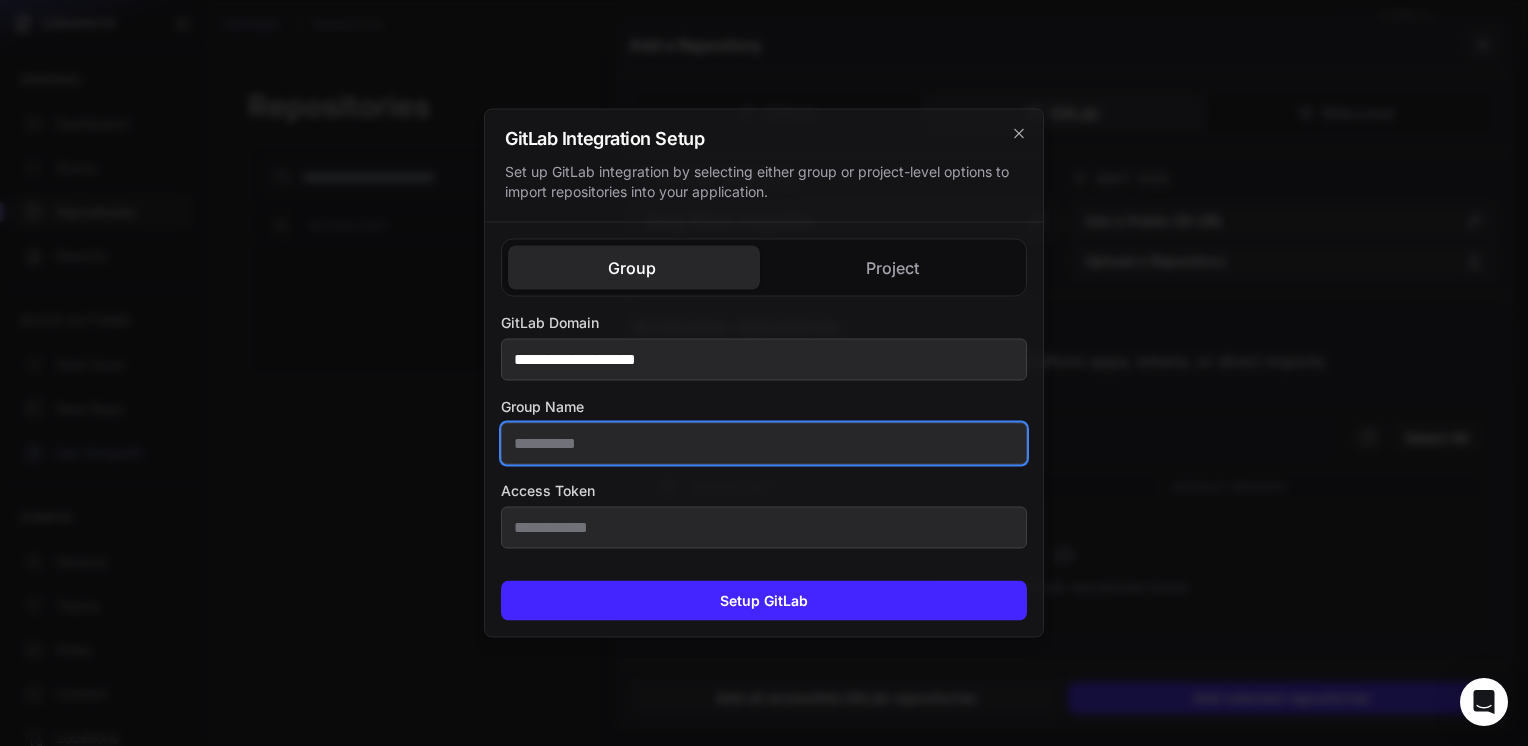 click on "Group Name" at bounding box center [764, 444] 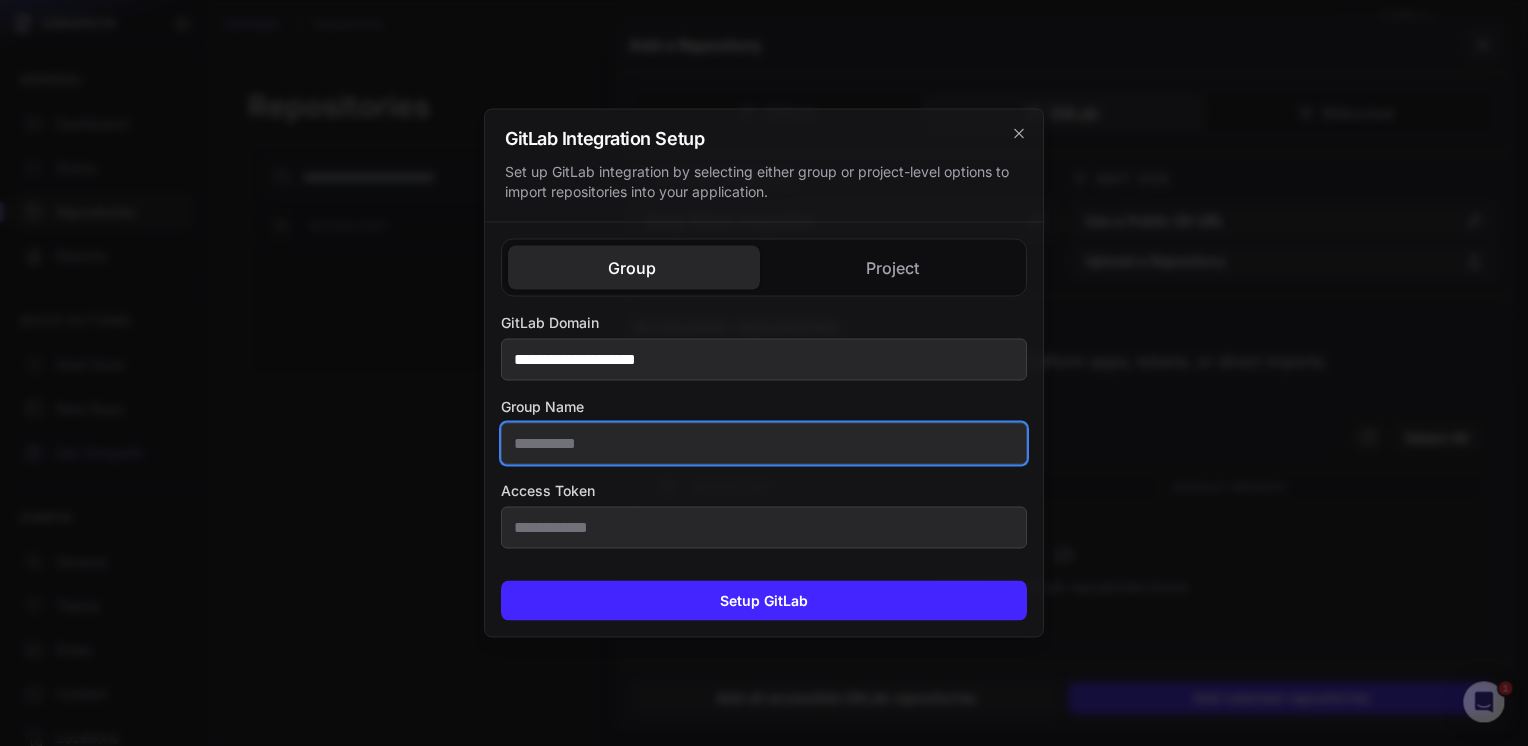scroll, scrollTop: 0, scrollLeft: 0, axis: both 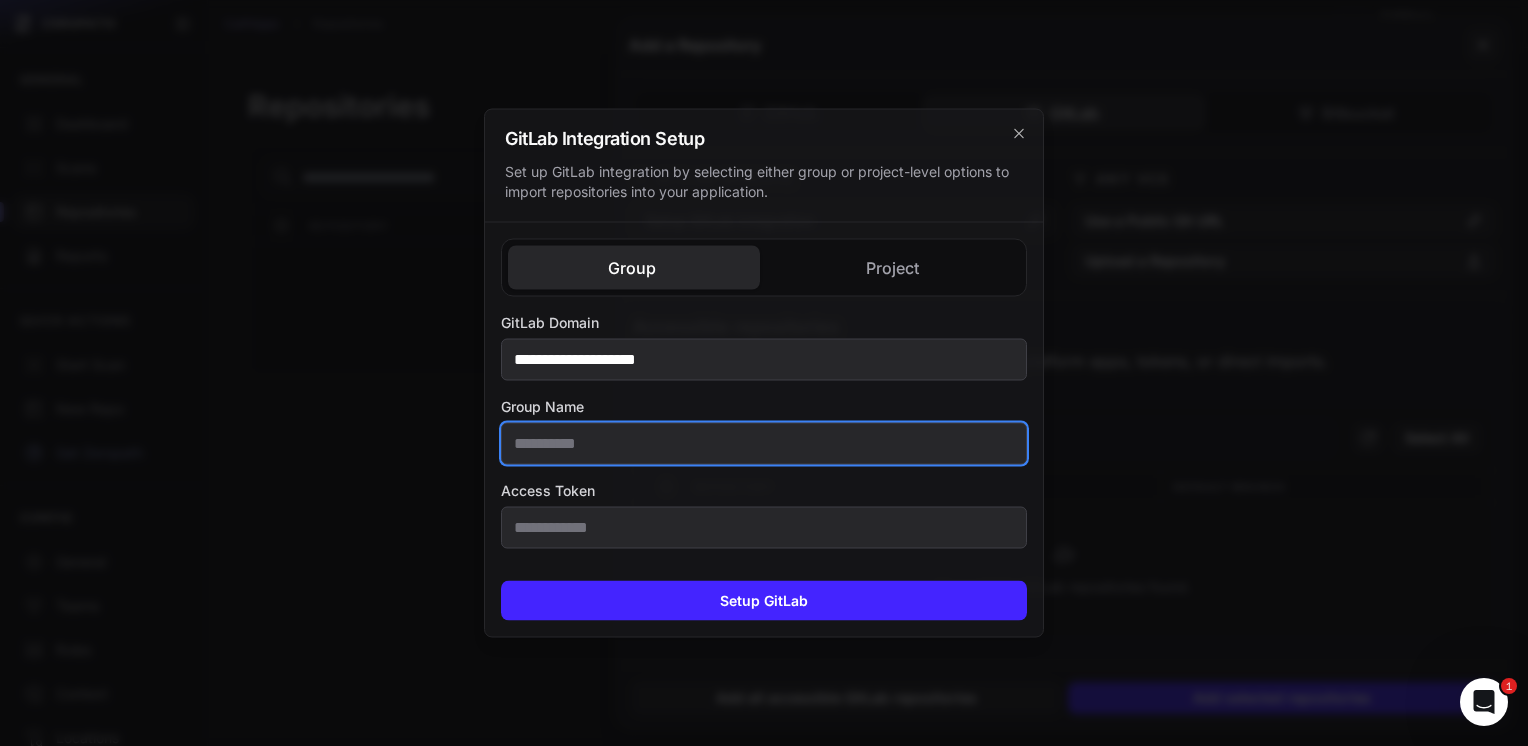 paste on "*********" 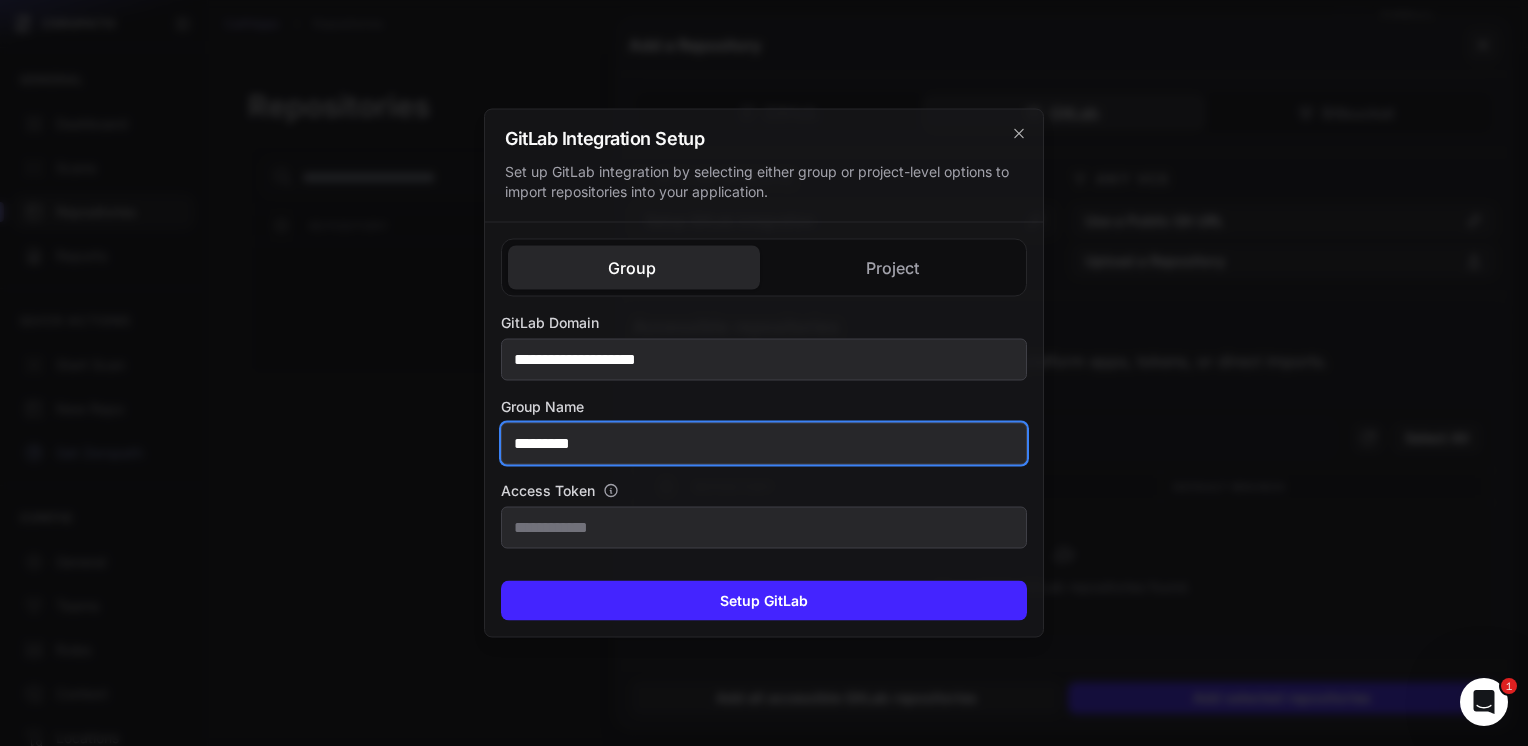 type on "*********" 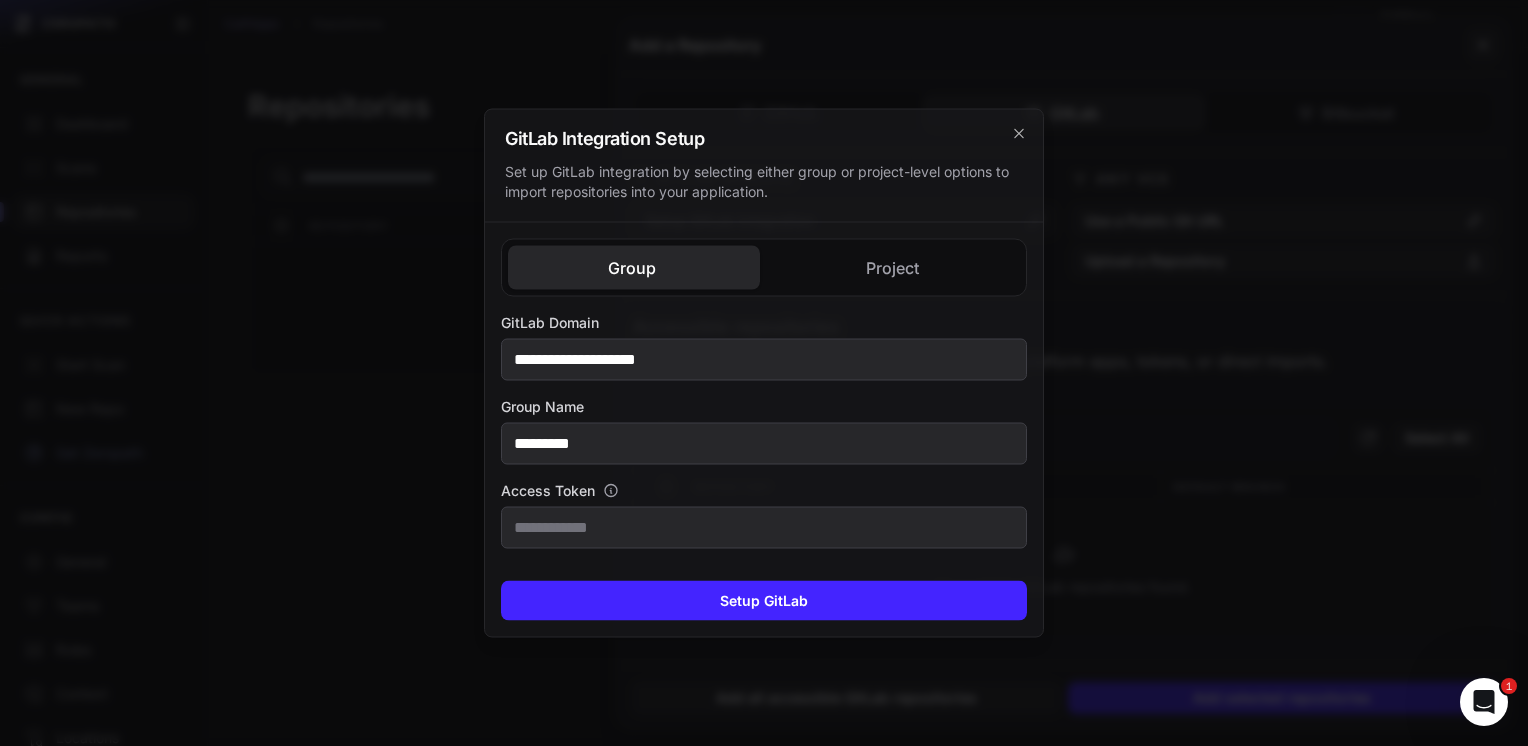 click on "Access Token" at bounding box center [764, 515] 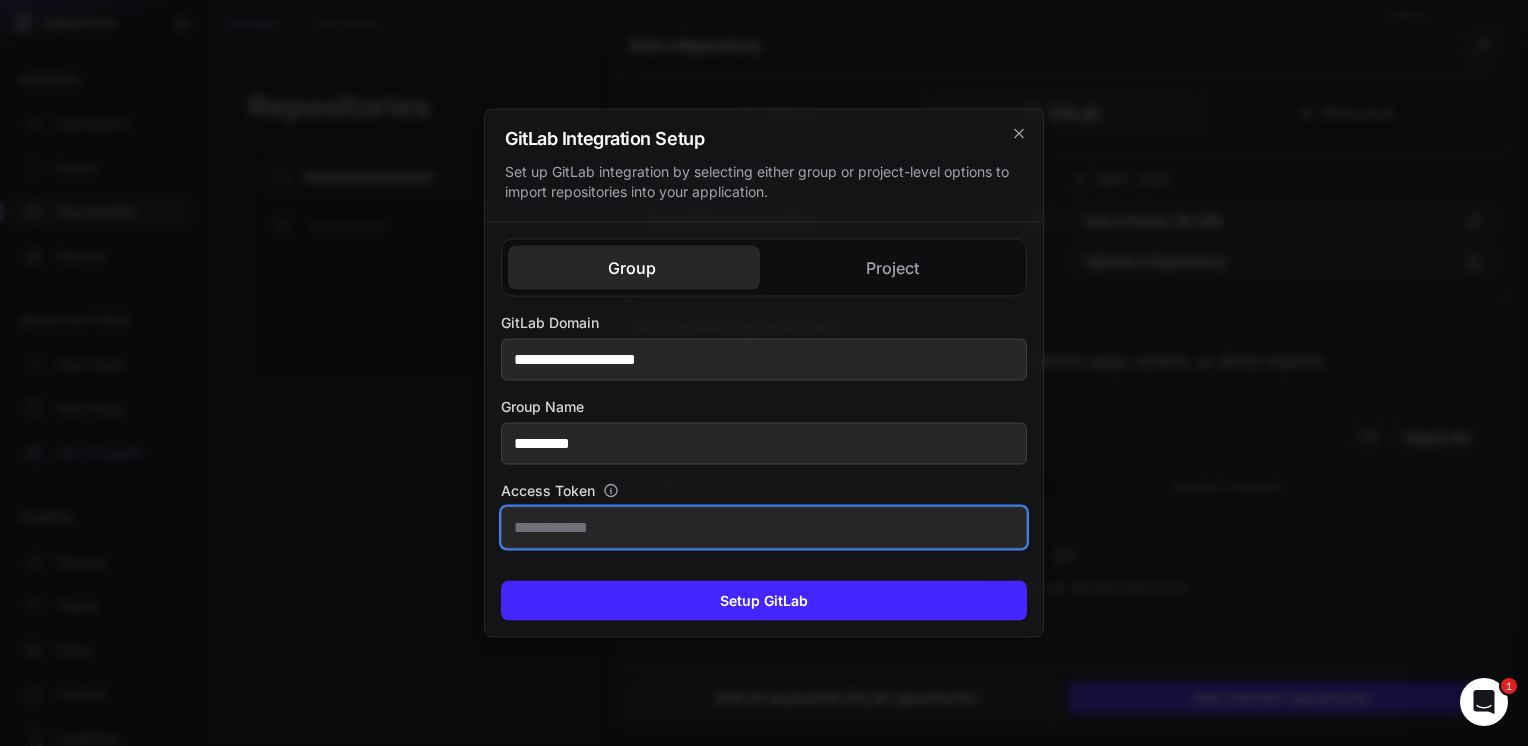 click on "Access Token" at bounding box center (764, 528) 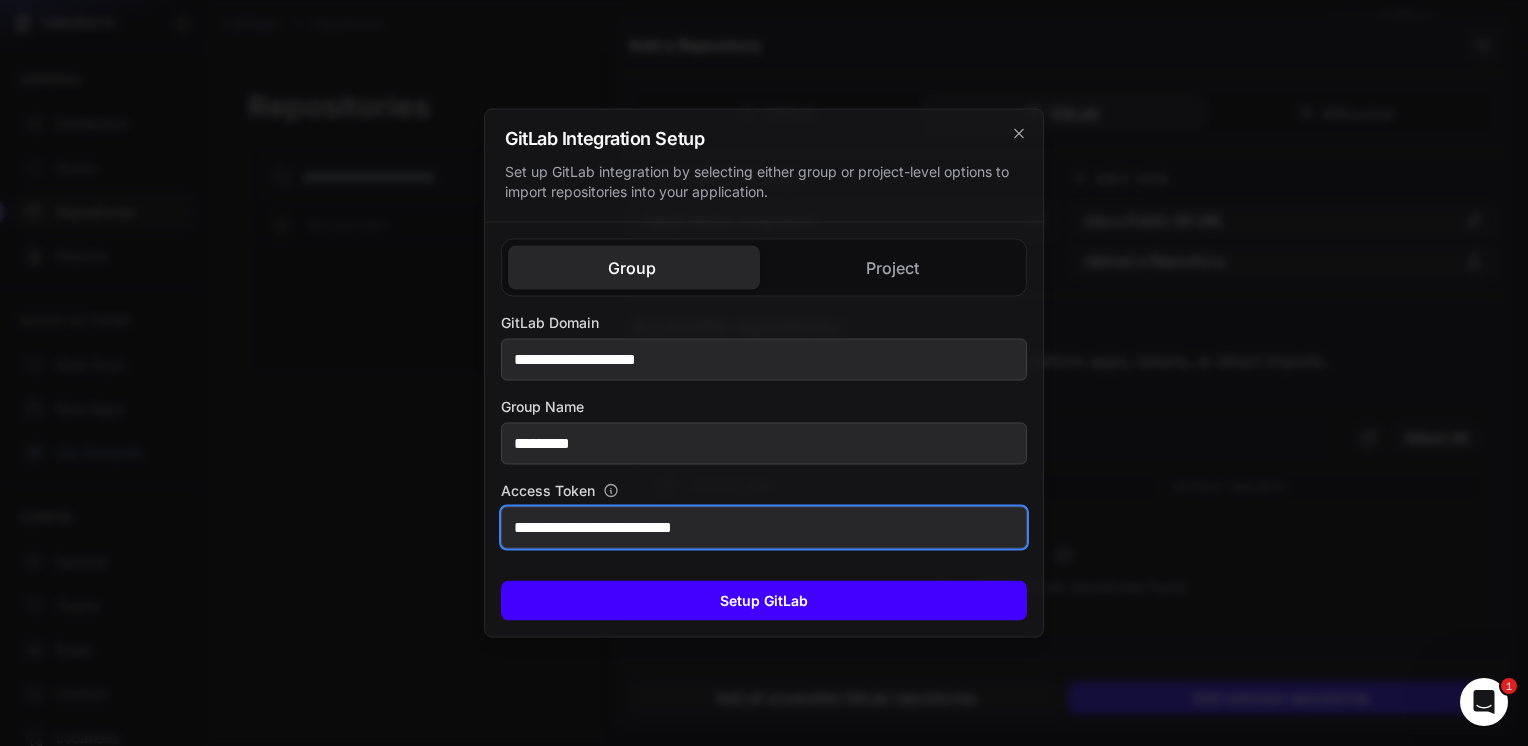 type on "**********" 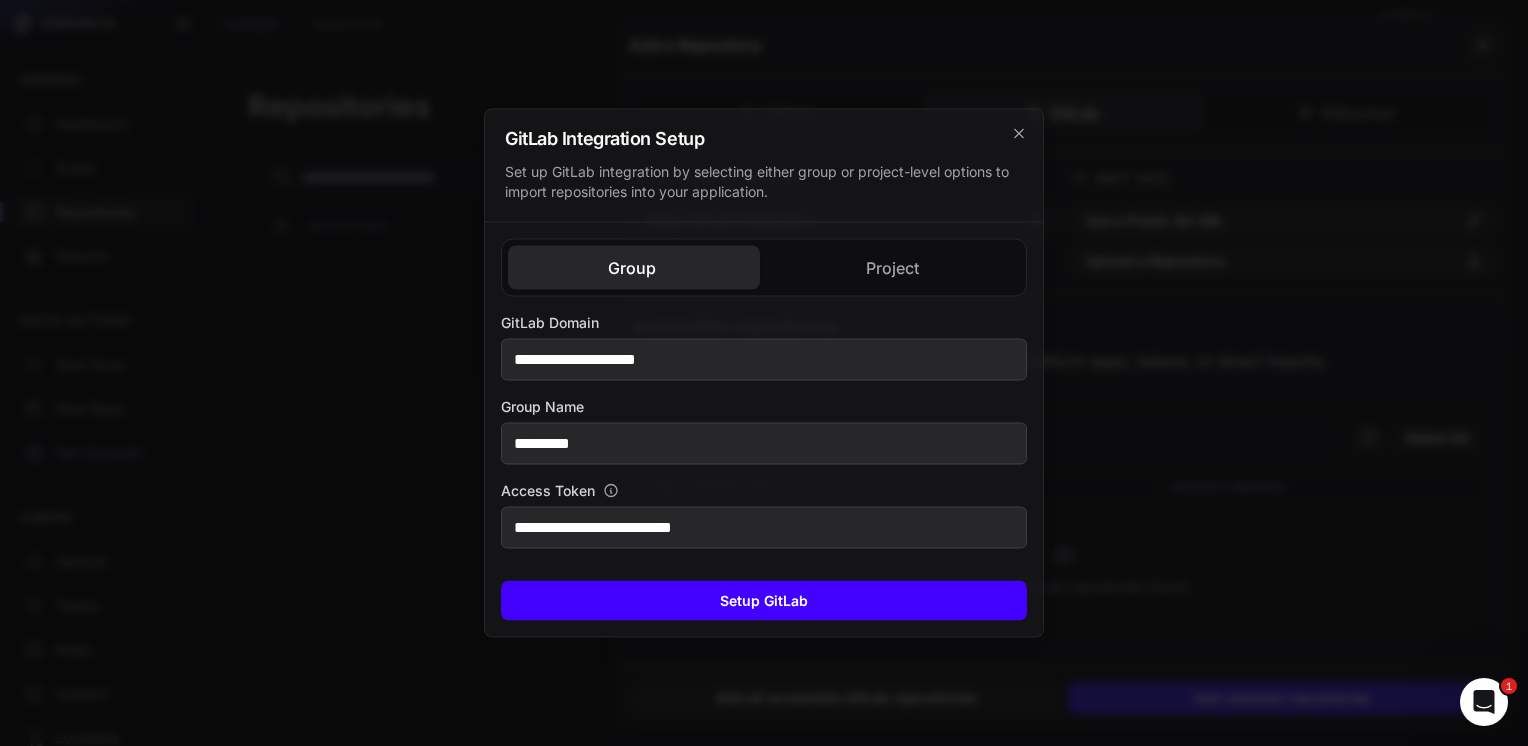 click on "Setup GitLab" at bounding box center [764, 601] 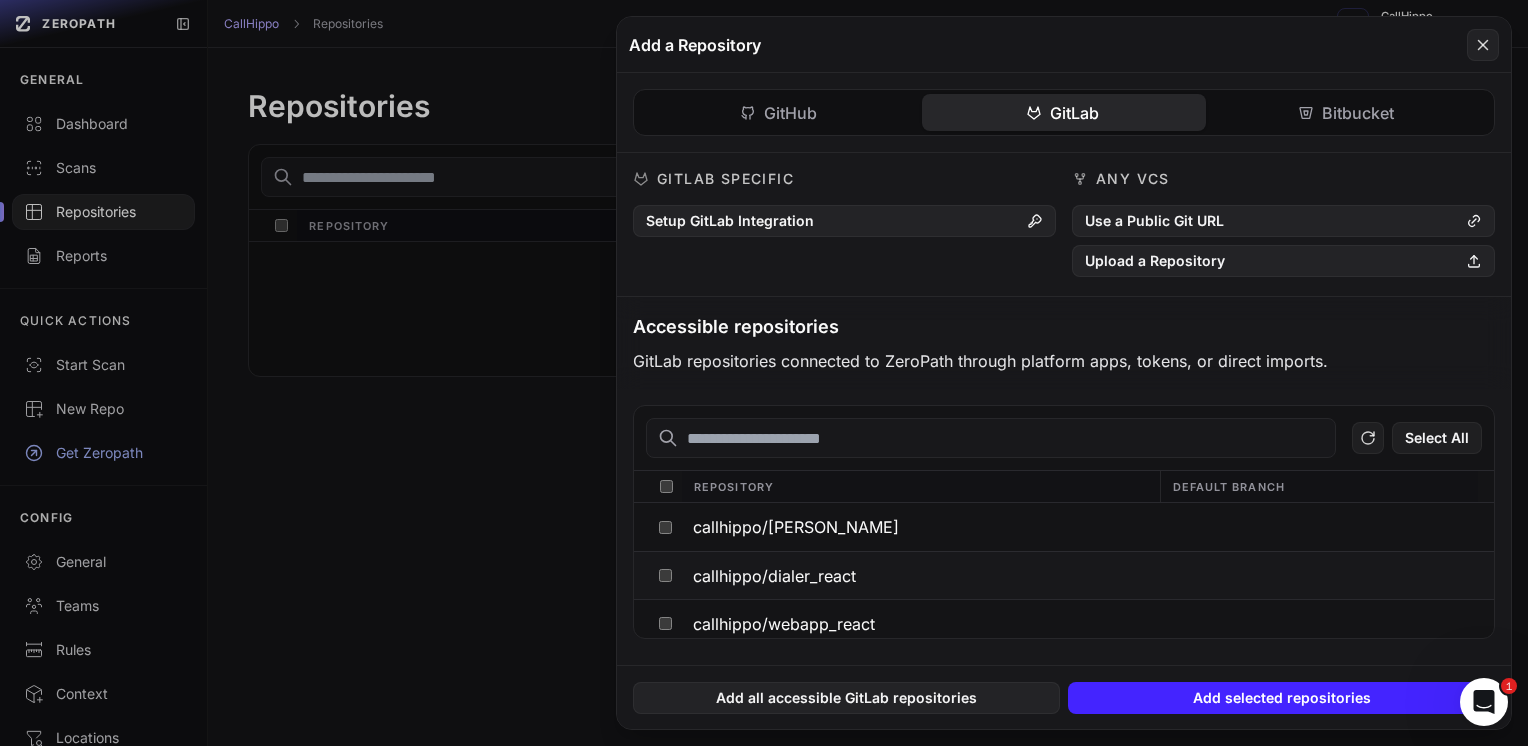 scroll, scrollTop: 56, scrollLeft: 0, axis: vertical 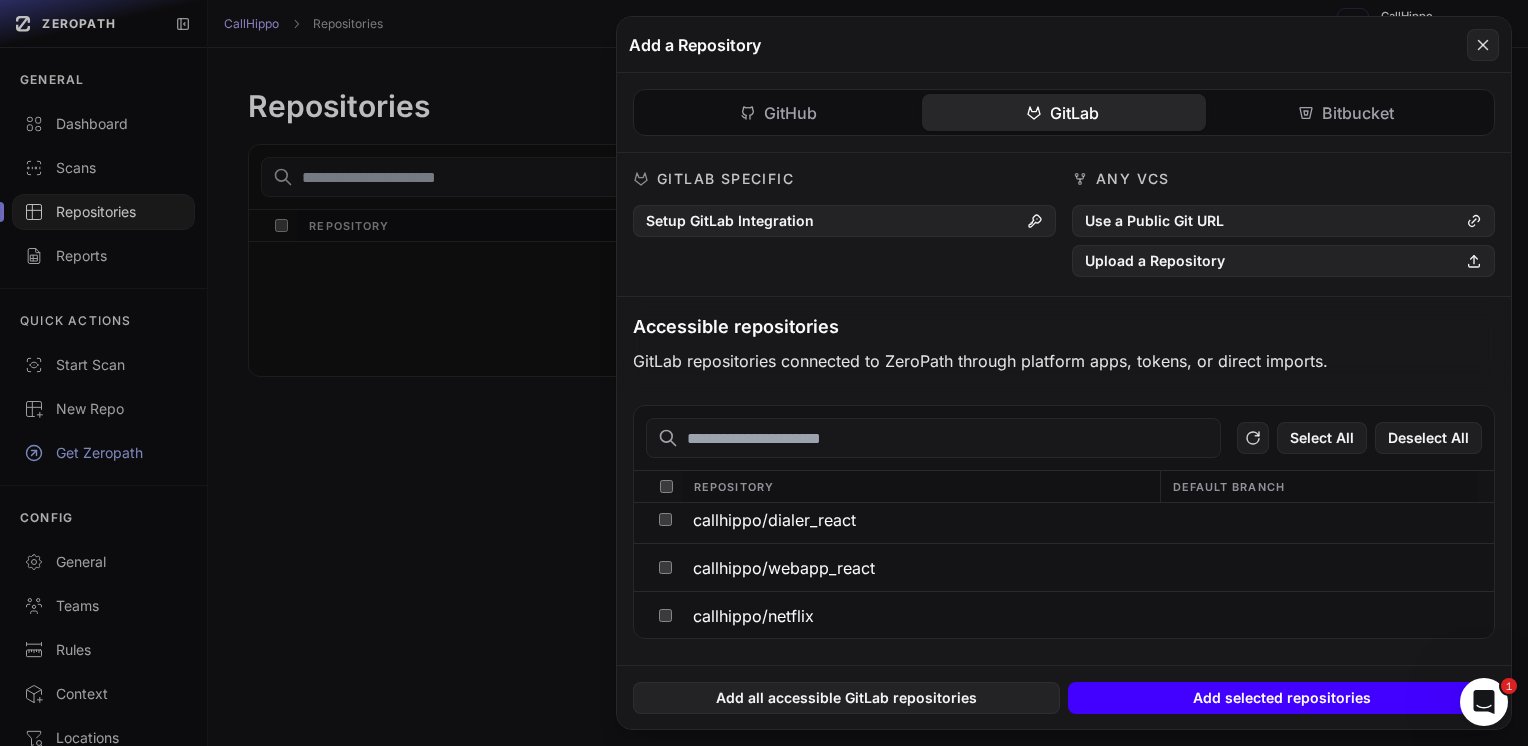 click on "Add selected repositories" at bounding box center [1281, 698] 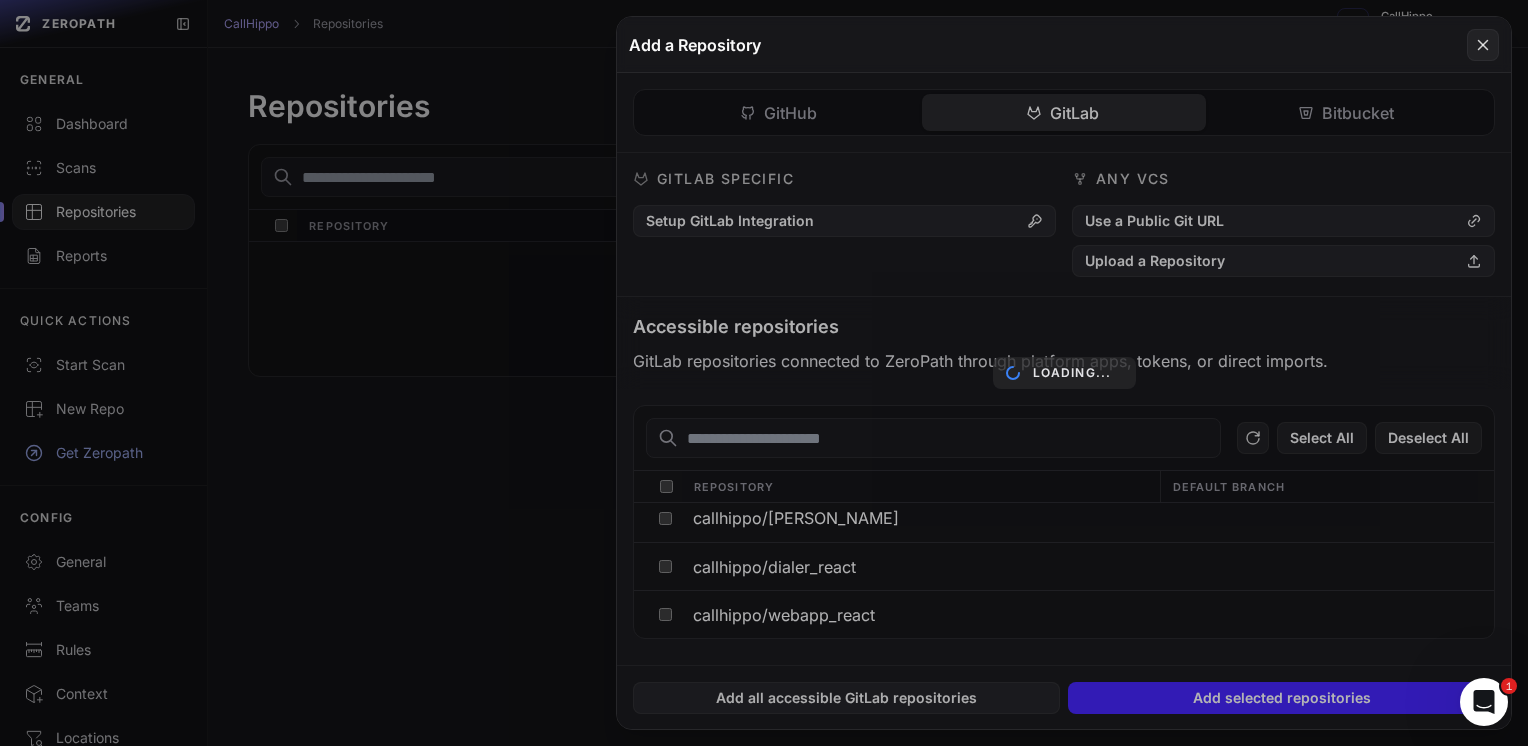 scroll, scrollTop: 8, scrollLeft: 0, axis: vertical 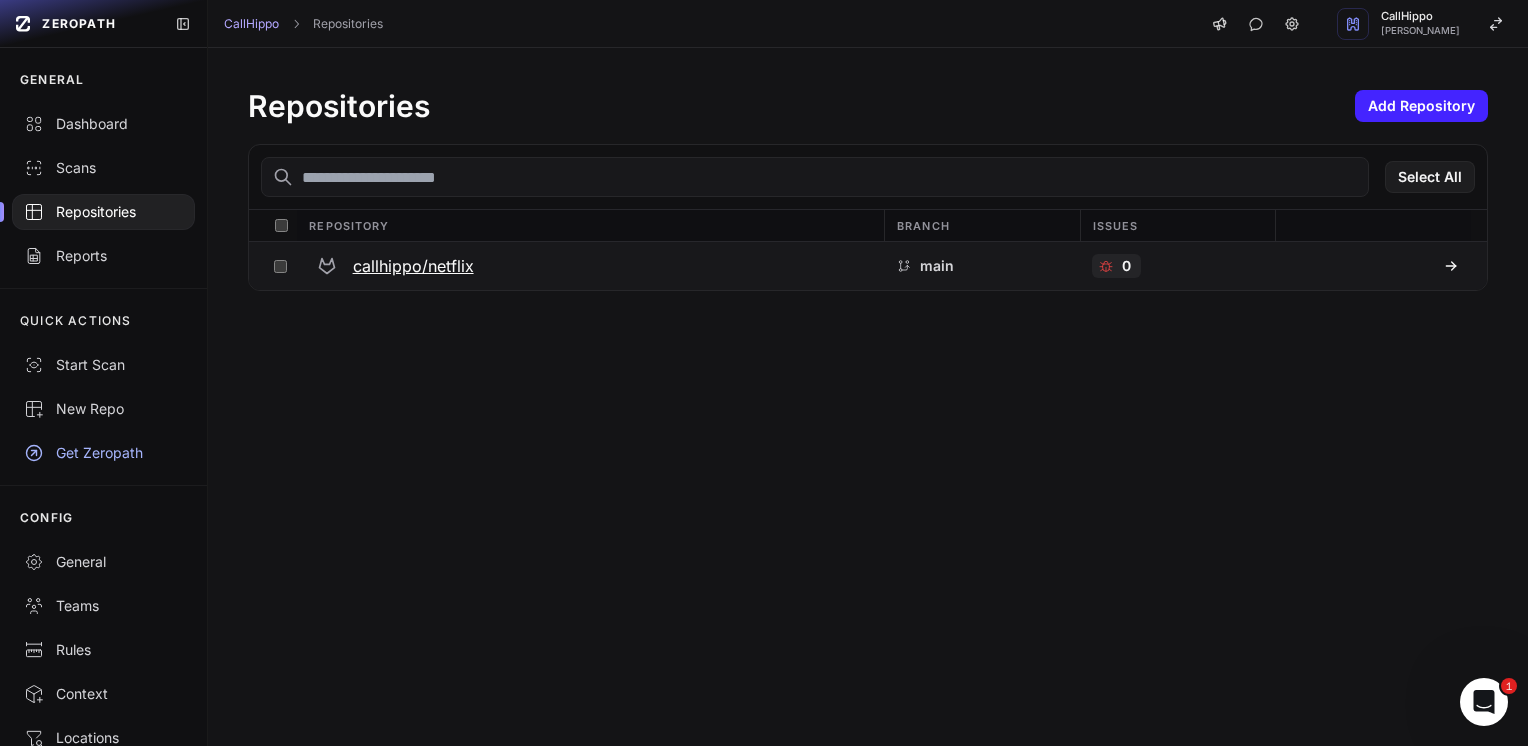 click 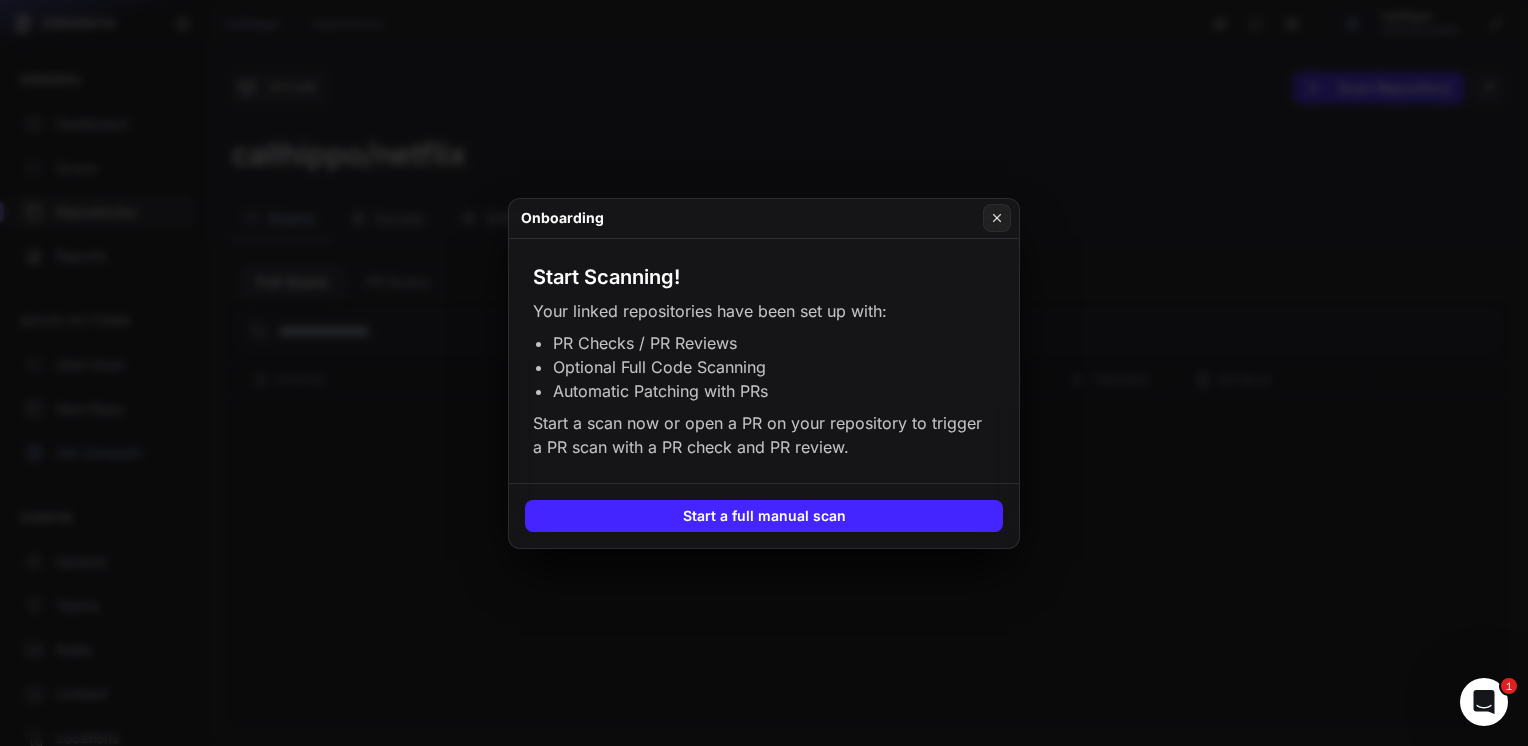 drag, startPoint x: 592, startPoint y: 364, endPoint x: 756, endPoint y: 364, distance: 164 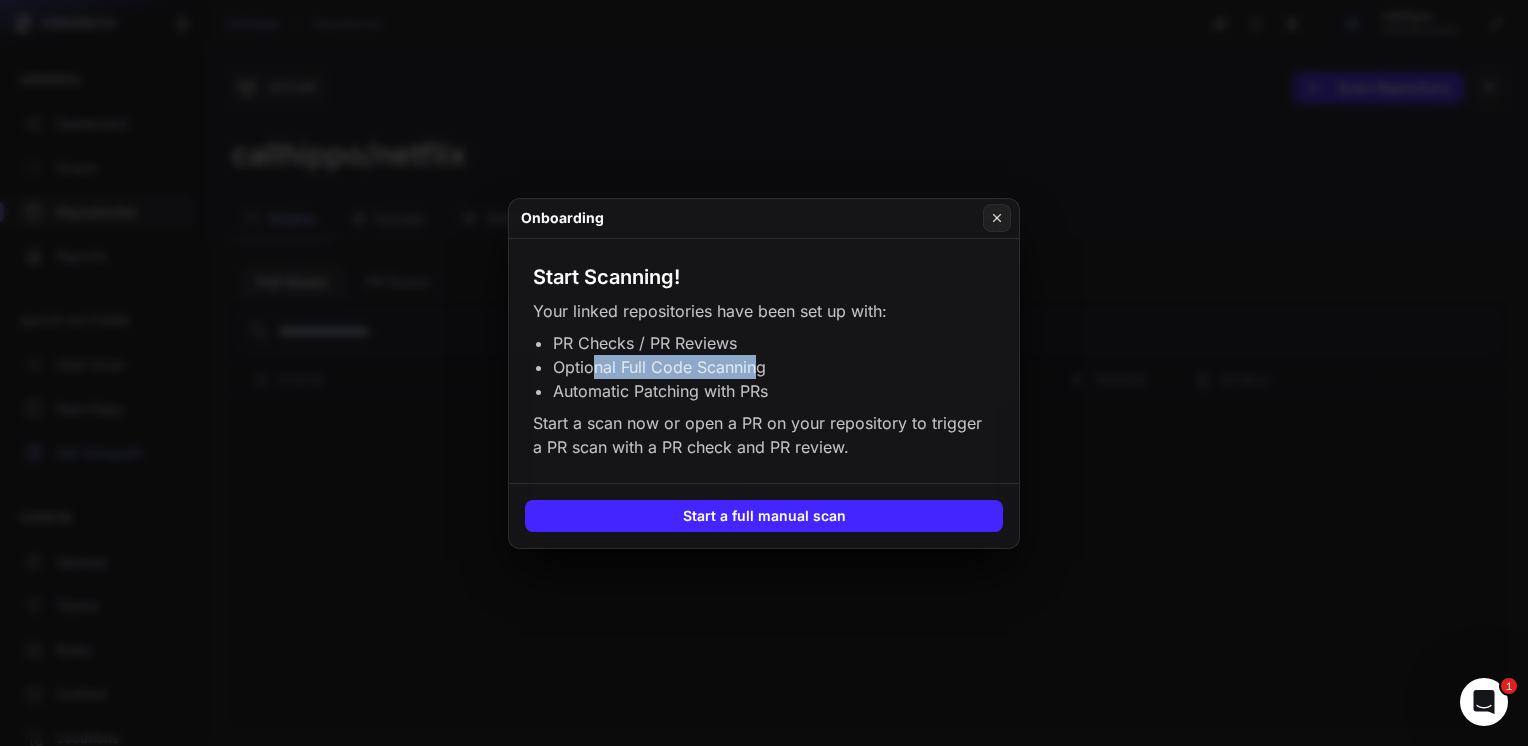 drag, startPoint x: 756, startPoint y: 364, endPoint x: 692, endPoint y: 406, distance: 76.55064 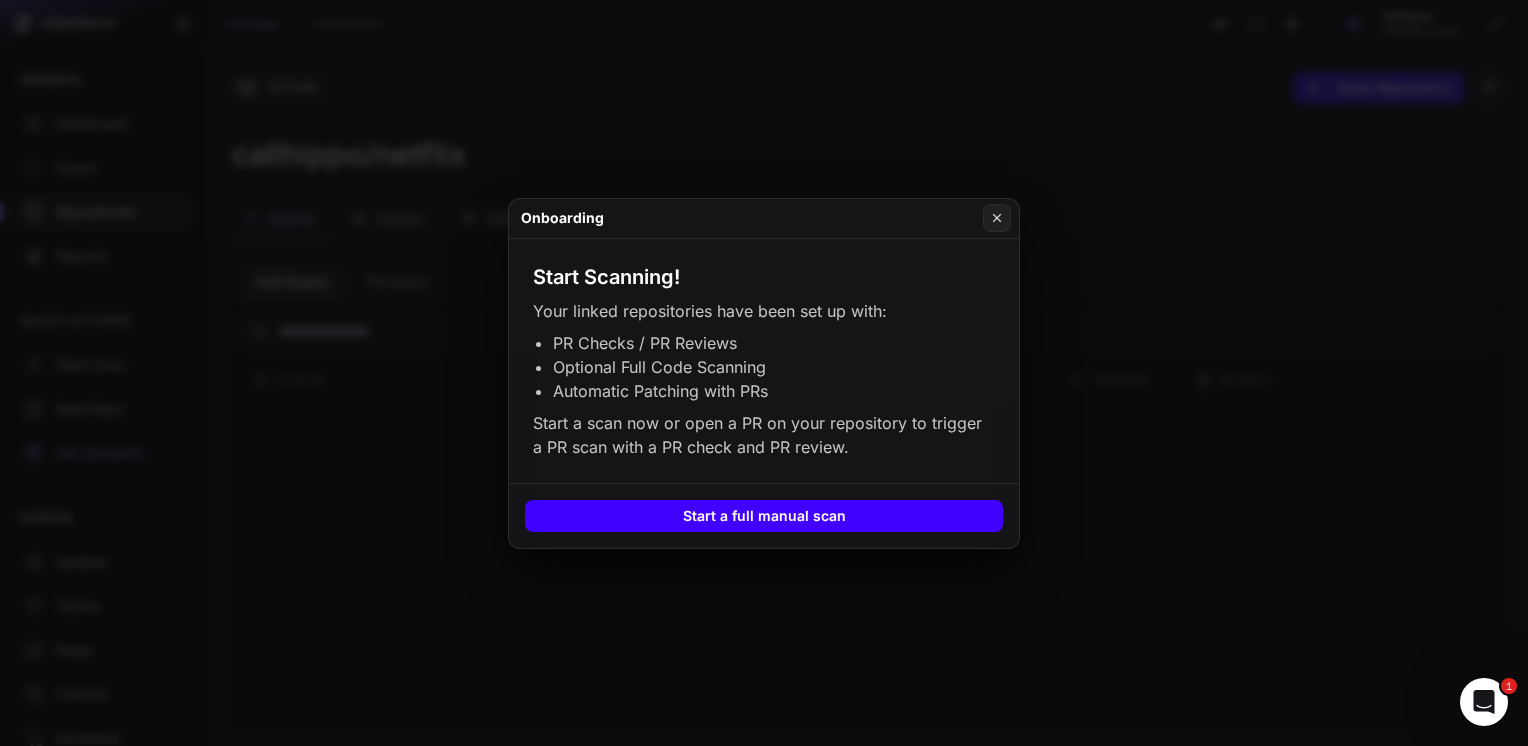 click on "Start a full manual scan" at bounding box center [764, 516] 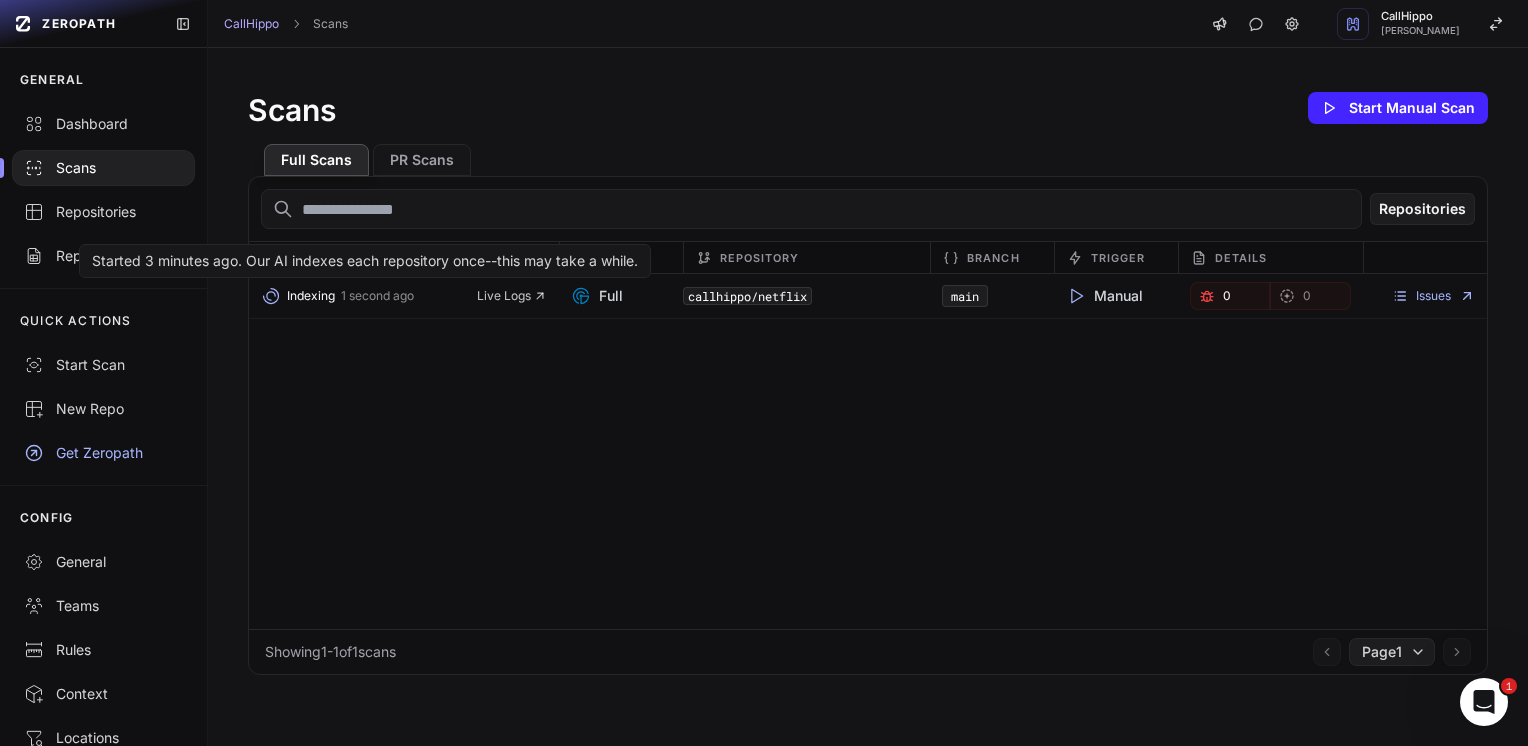 click on "Indexing" at bounding box center [311, 296] 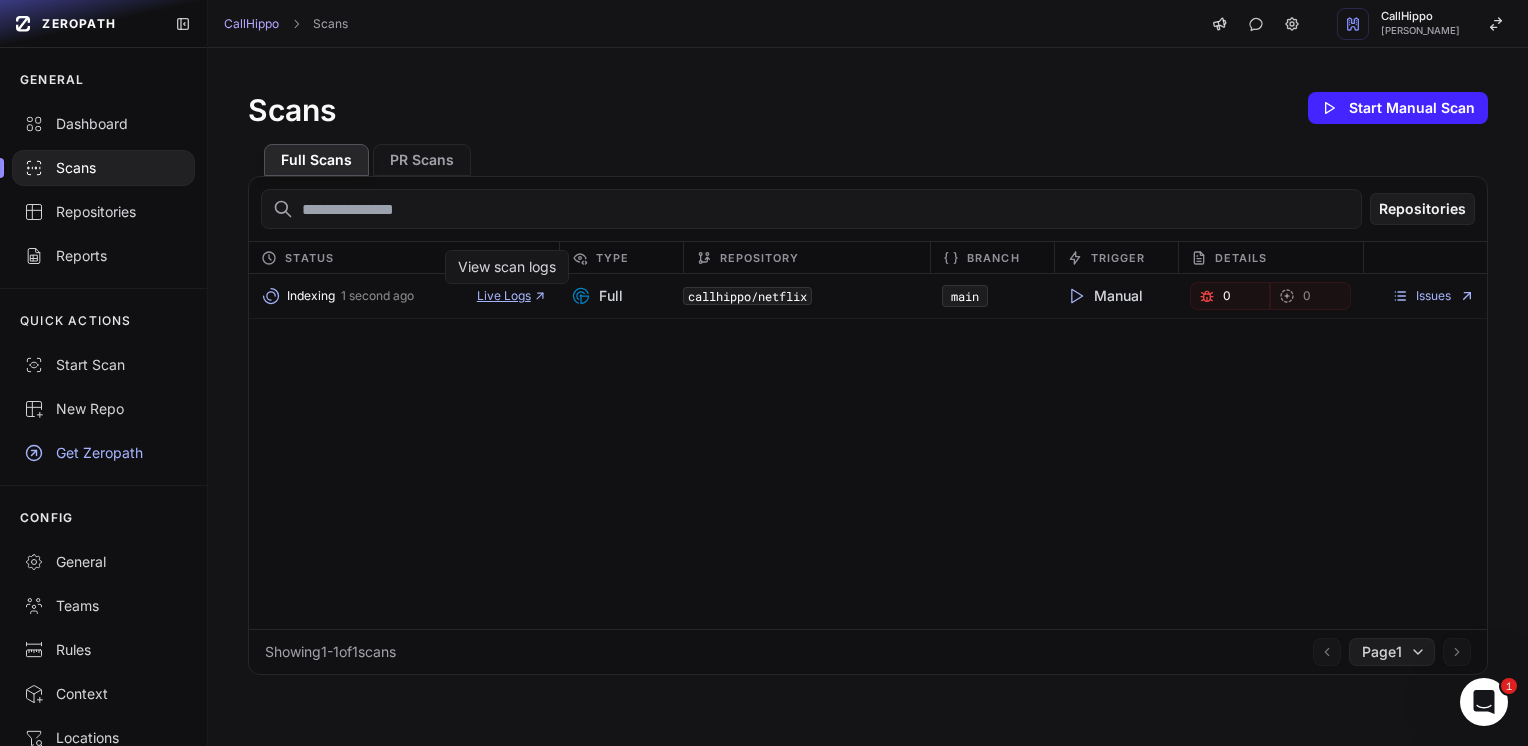 click on "Live Logs" at bounding box center [512, 296] 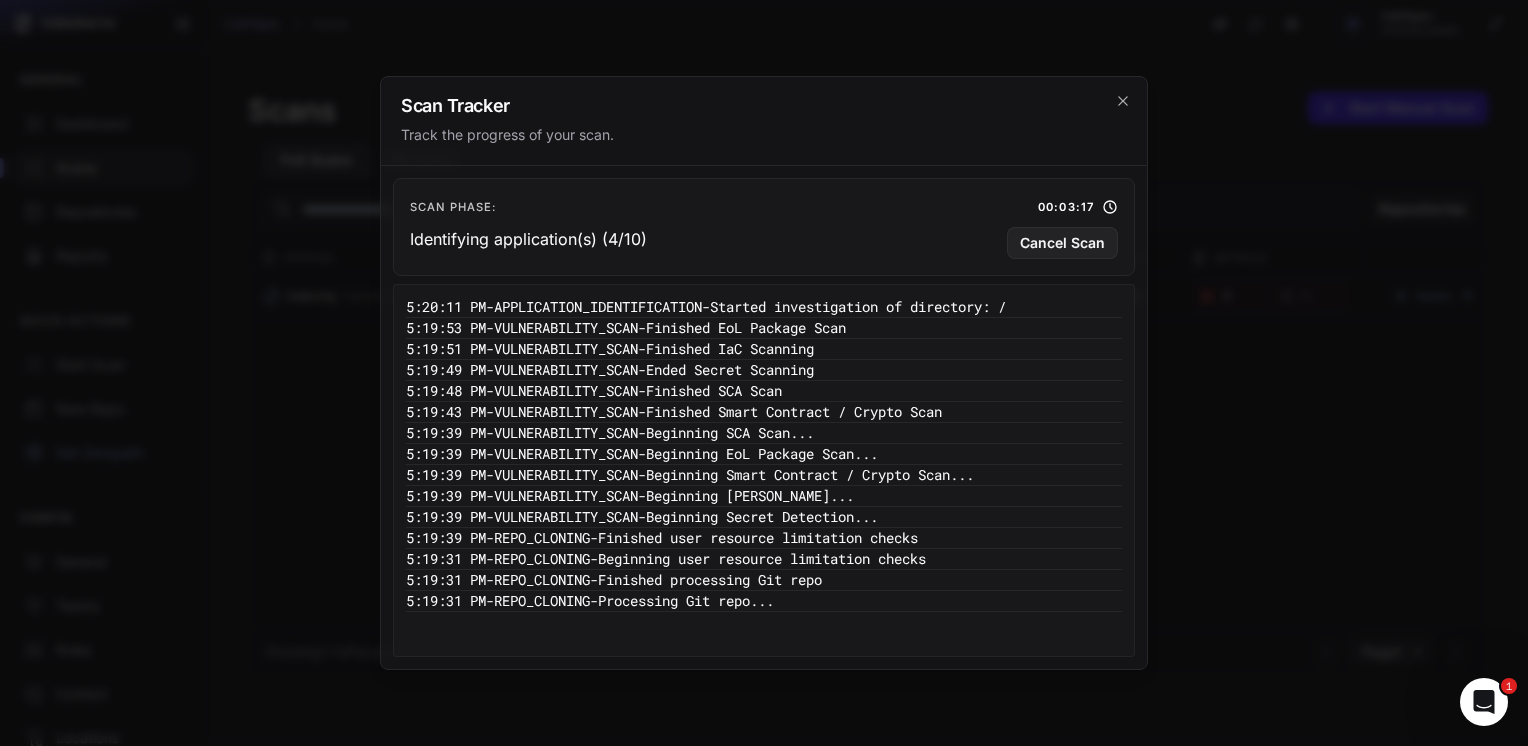 drag, startPoint x: 810, startPoint y: 342, endPoint x: 900, endPoint y: 342, distance: 90 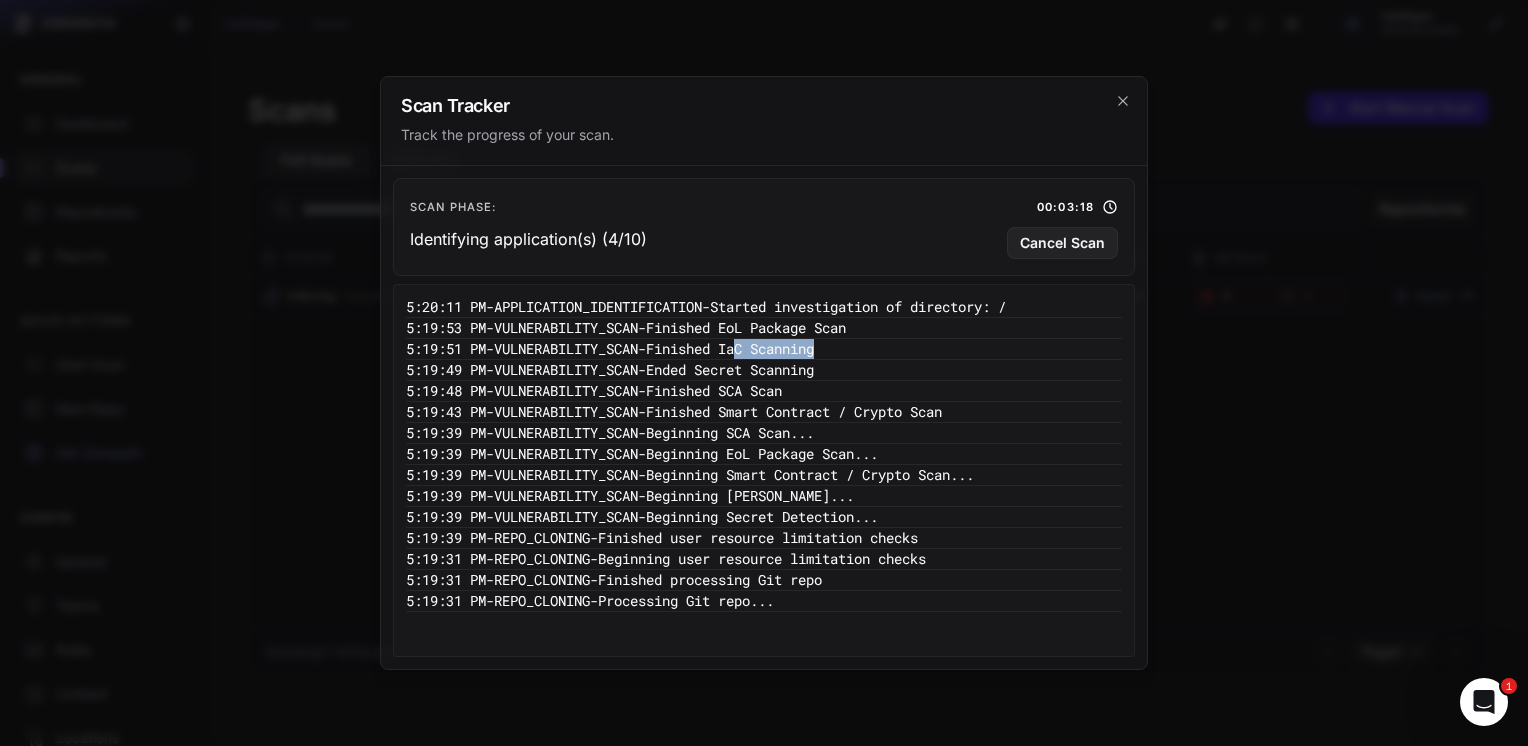 drag, startPoint x: 900, startPoint y: 342, endPoint x: 916, endPoint y: 342, distance: 16 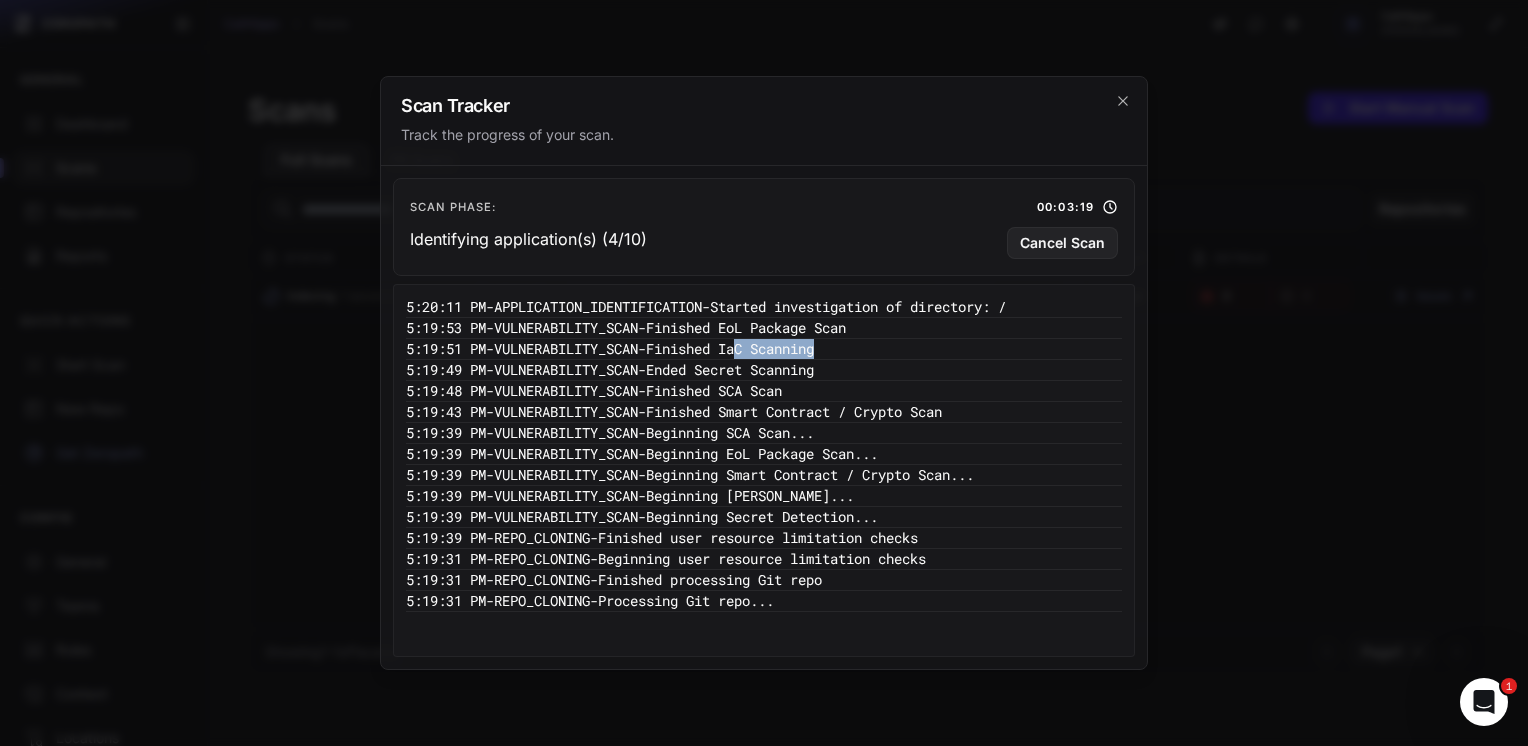click on "5:19:48 PM  -  VULNERABILITY_SCAN  -  Finished SCA Scan" at bounding box center [764, 391] 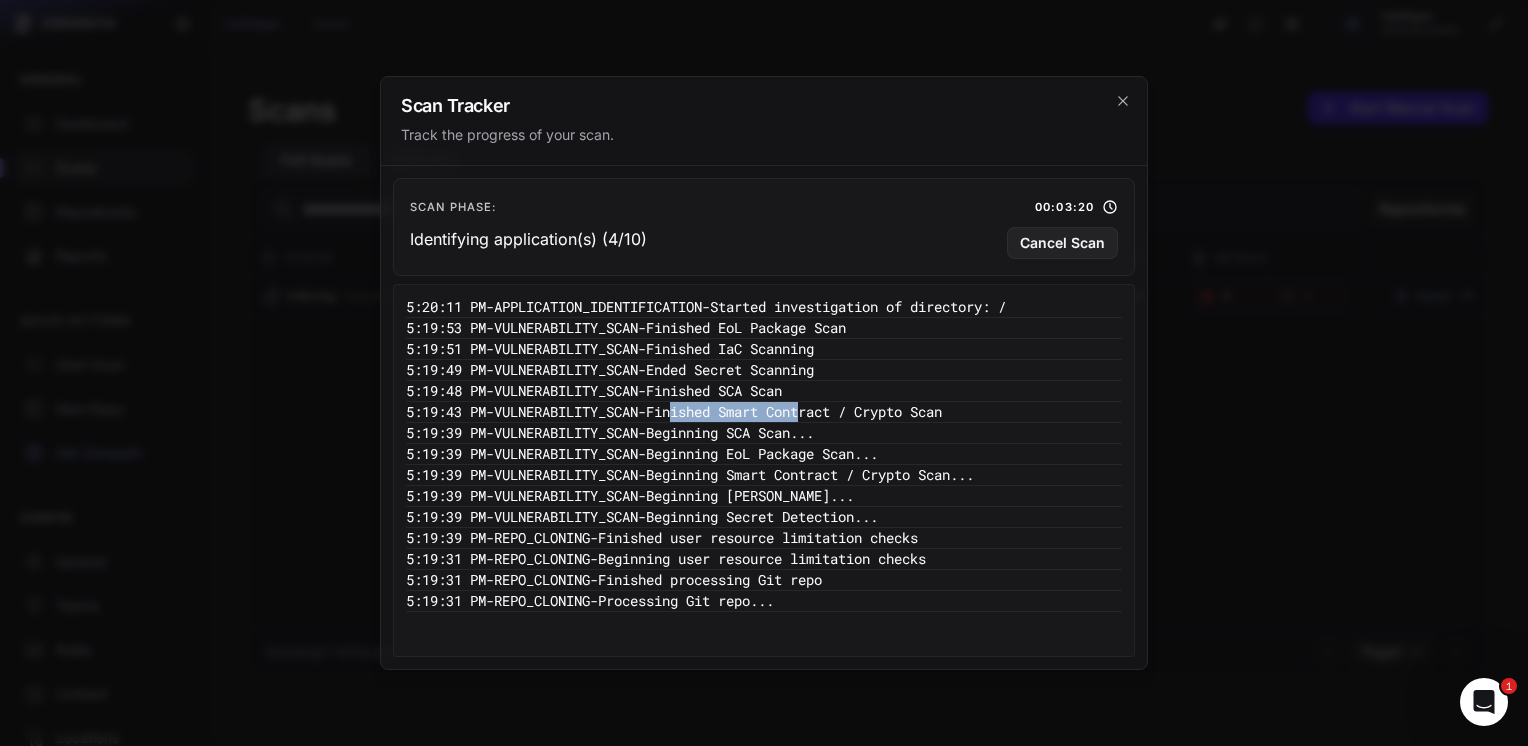 drag, startPoint x: 720, startPoint y: 415, endPoint x: 886, endPoint y: 410, distance: 166.07529 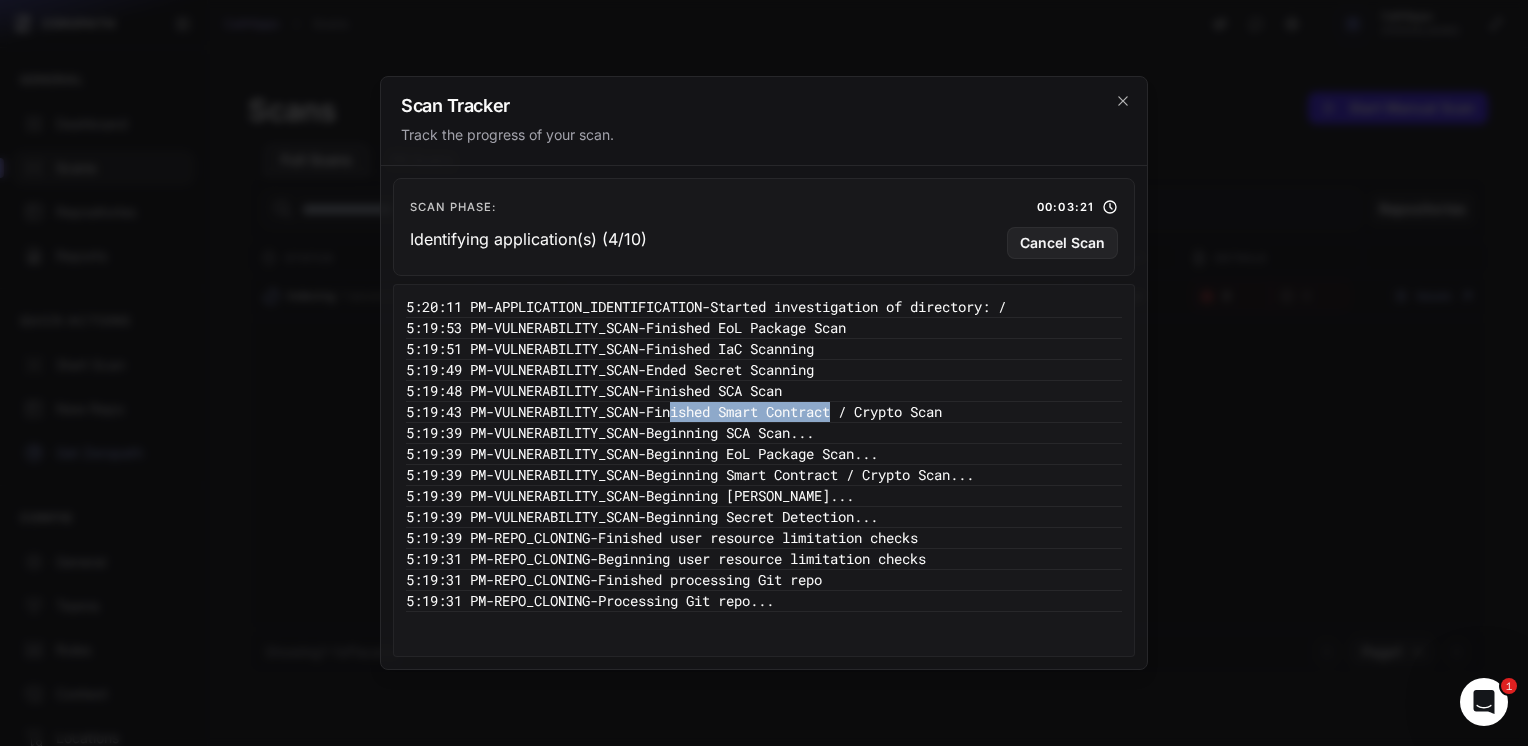 drag, startPoint x: 886, startPoint y: 410, endPoint x: 948, endPoint y: 410, distance: 62 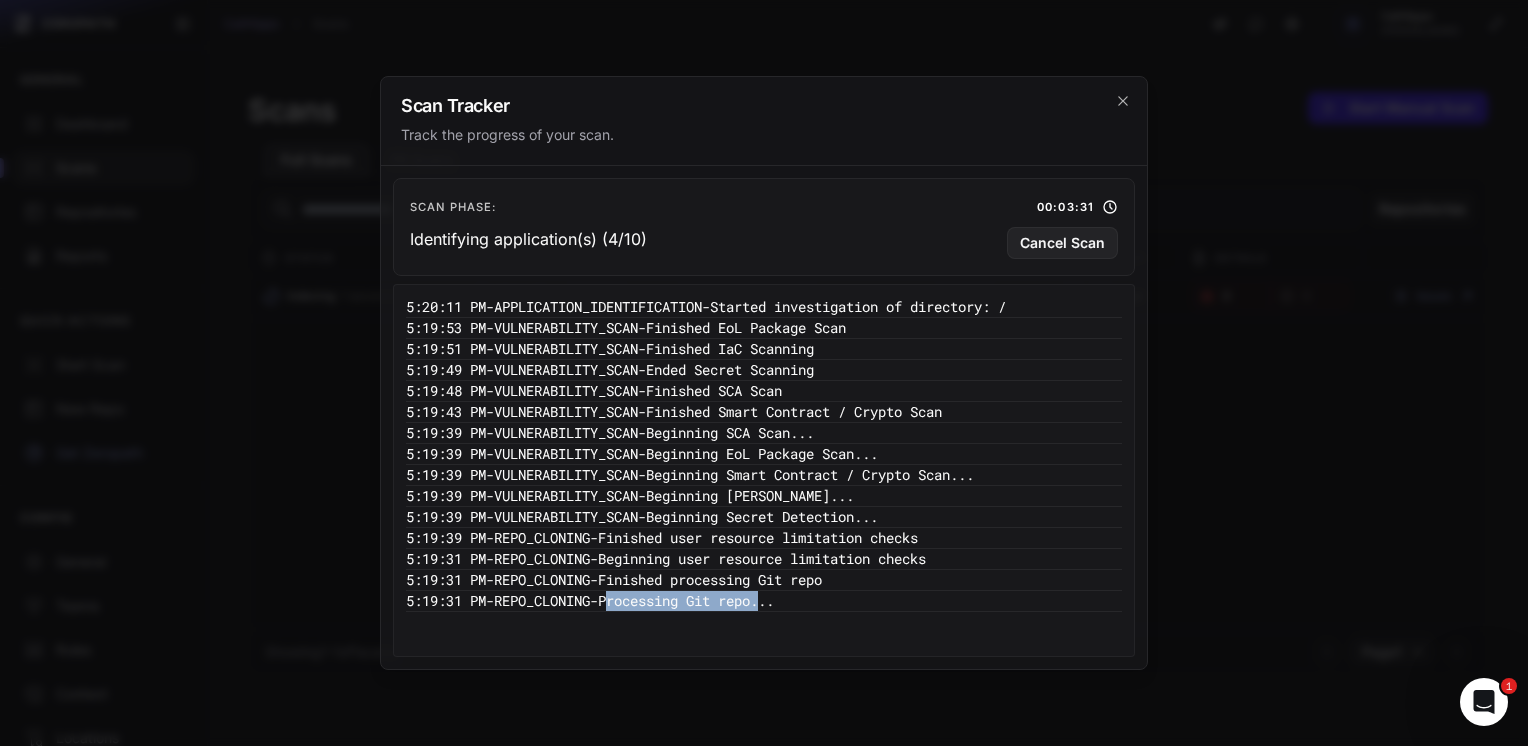 drag, startPoint x: 650, startPoint y: 590, endPoint x: 813, endPoint y: 590, distance: 163 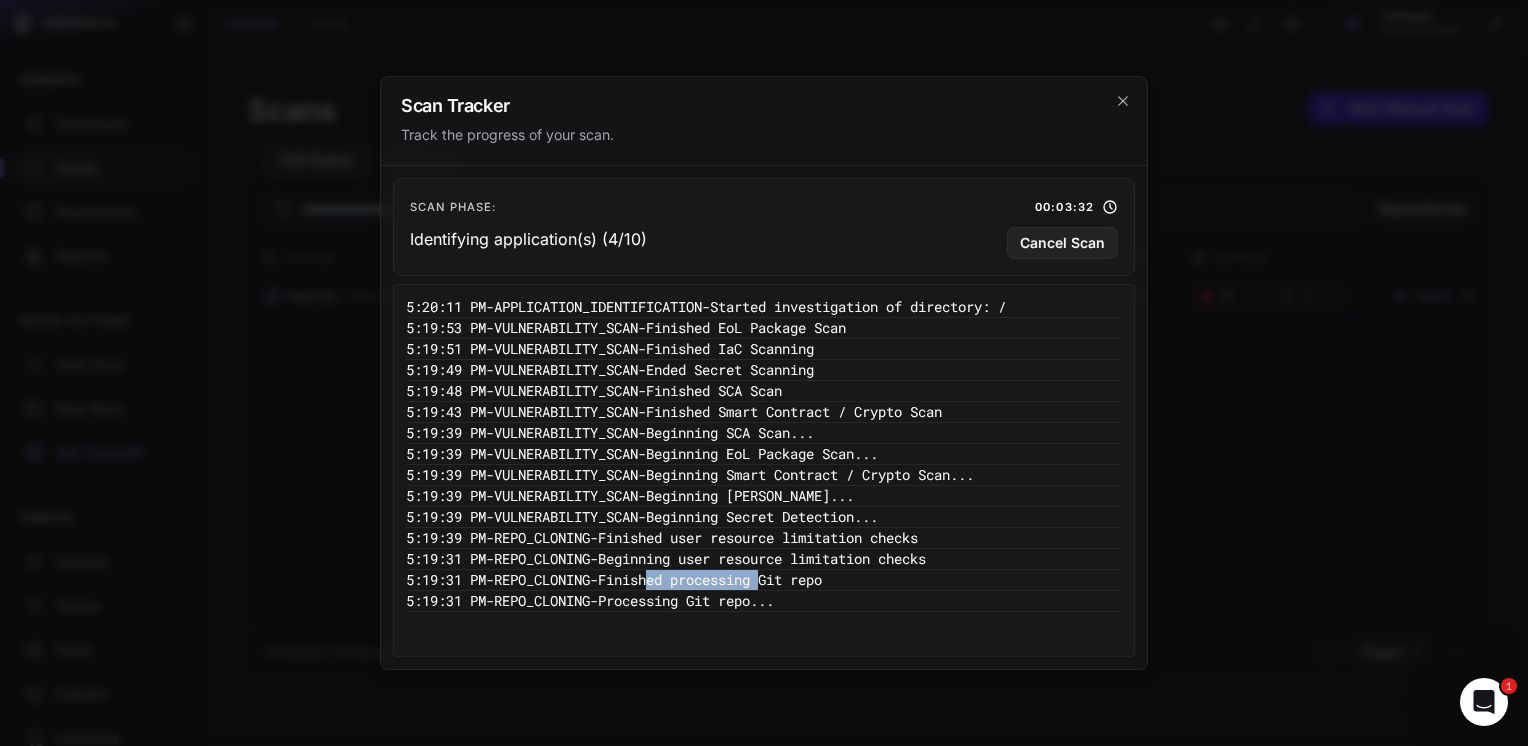 drag, startPoint x: 813, startPoint y: 590, endPoint x: 819, endPoint y: 572, distance: 18.973665 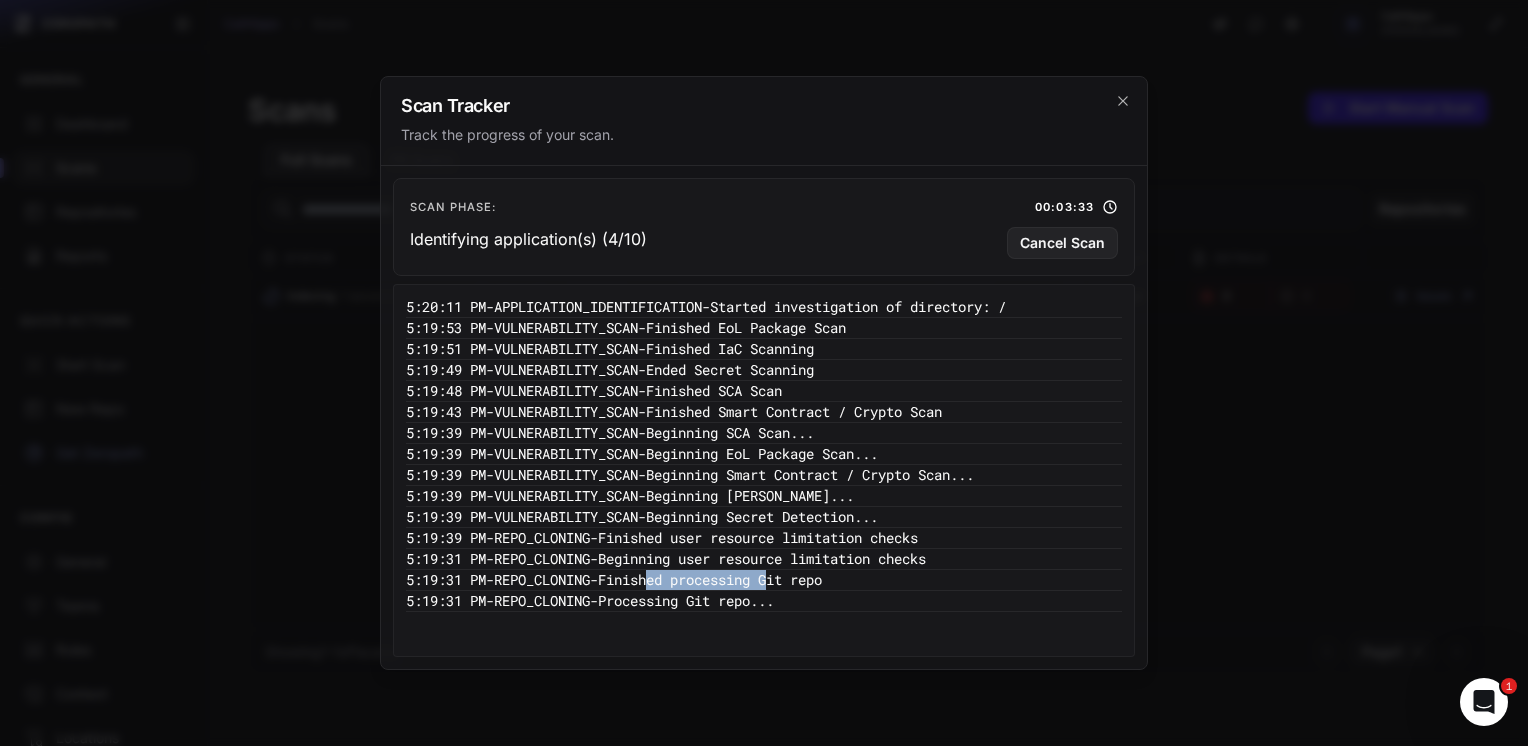 drag, startPoint x: 819, startPoint y: 572, endPoint x: 719, endPoint y: 558, distance: 100.97524 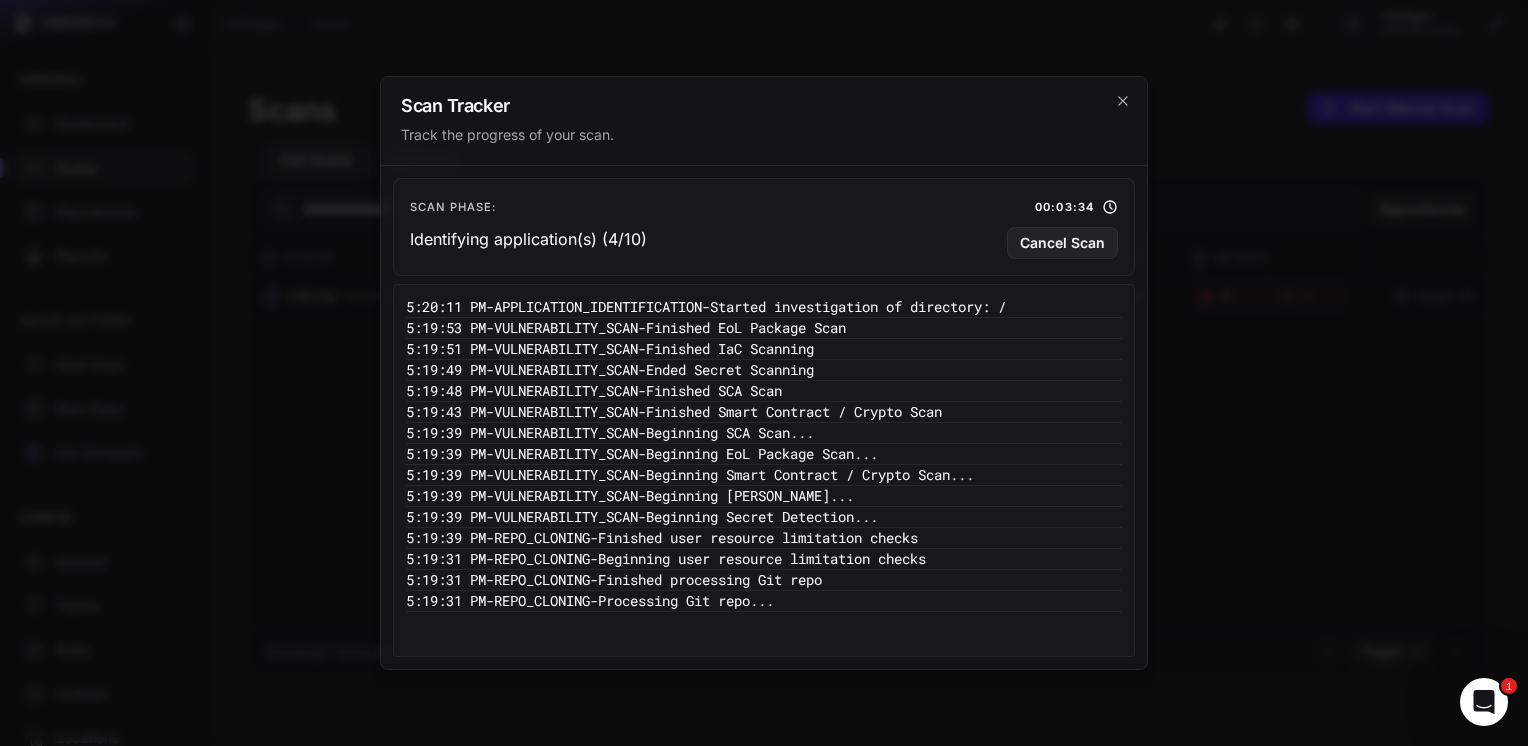 drag, startPoint x: 724, startPoint y: 532, endPoint x: 811, endPoint y: 532, distance: 87 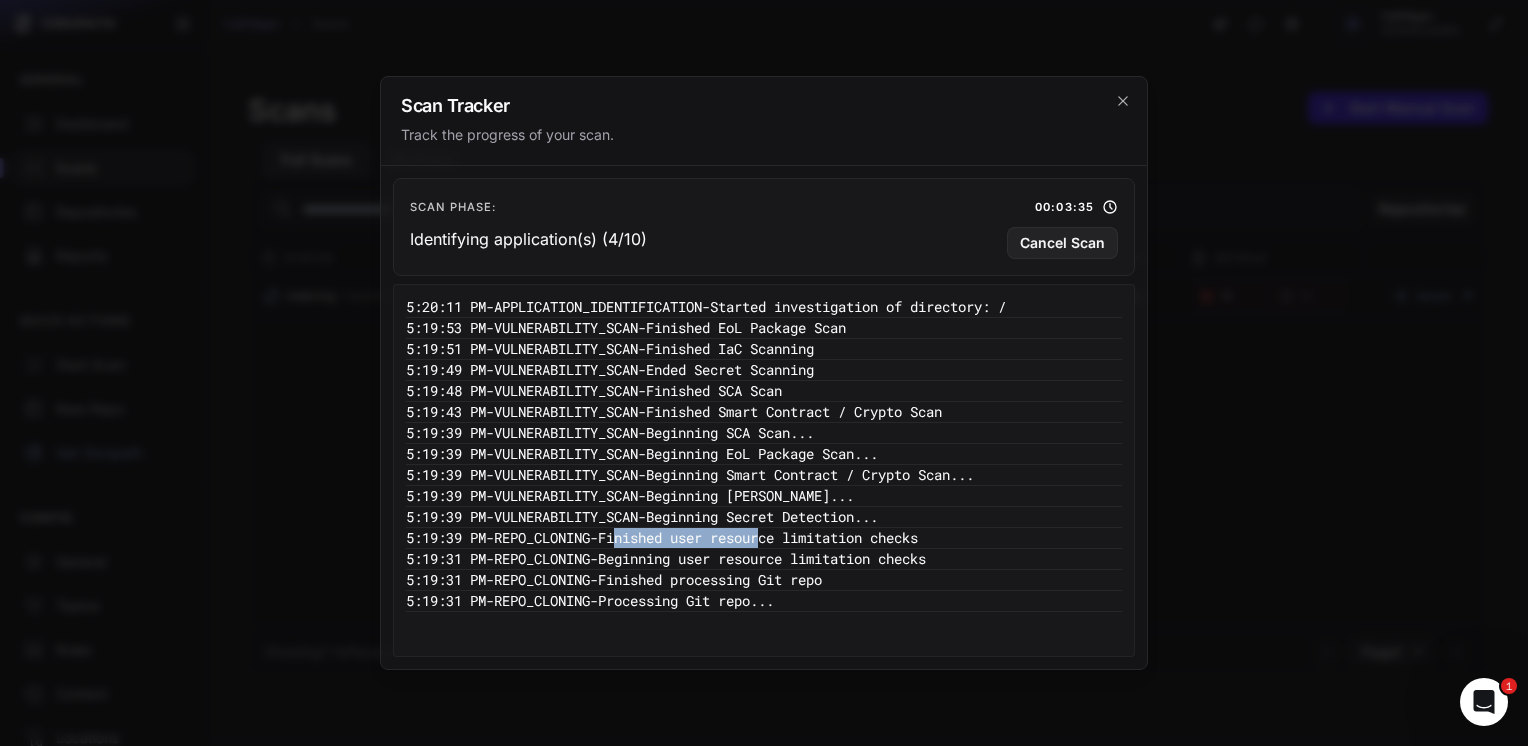 drag, startPoint x: 811, startPoint y: 532, endPoint x: 727, endPoint y: 521, distance: 84.71718 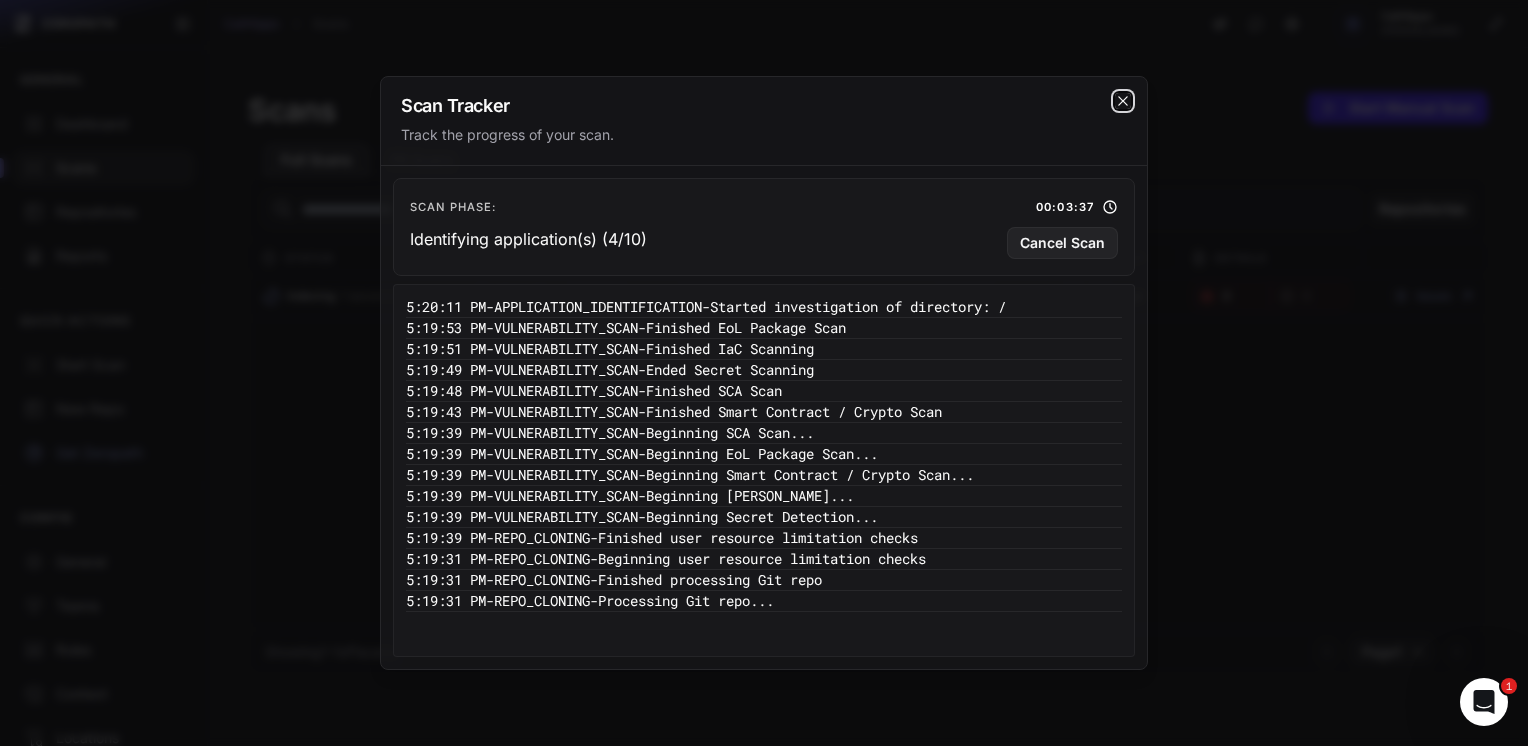 click 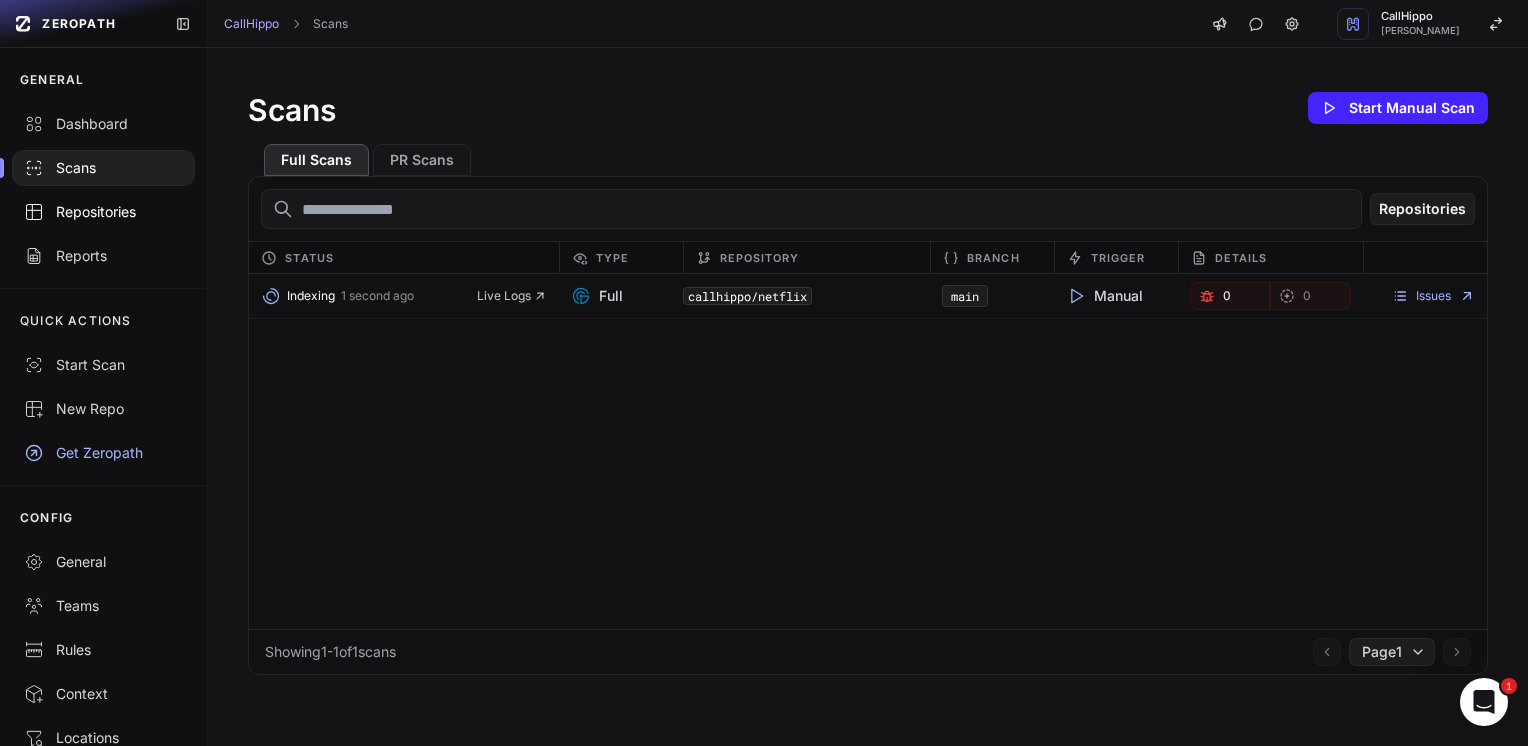 click on "Repositories" at bounding box center (103, 212) 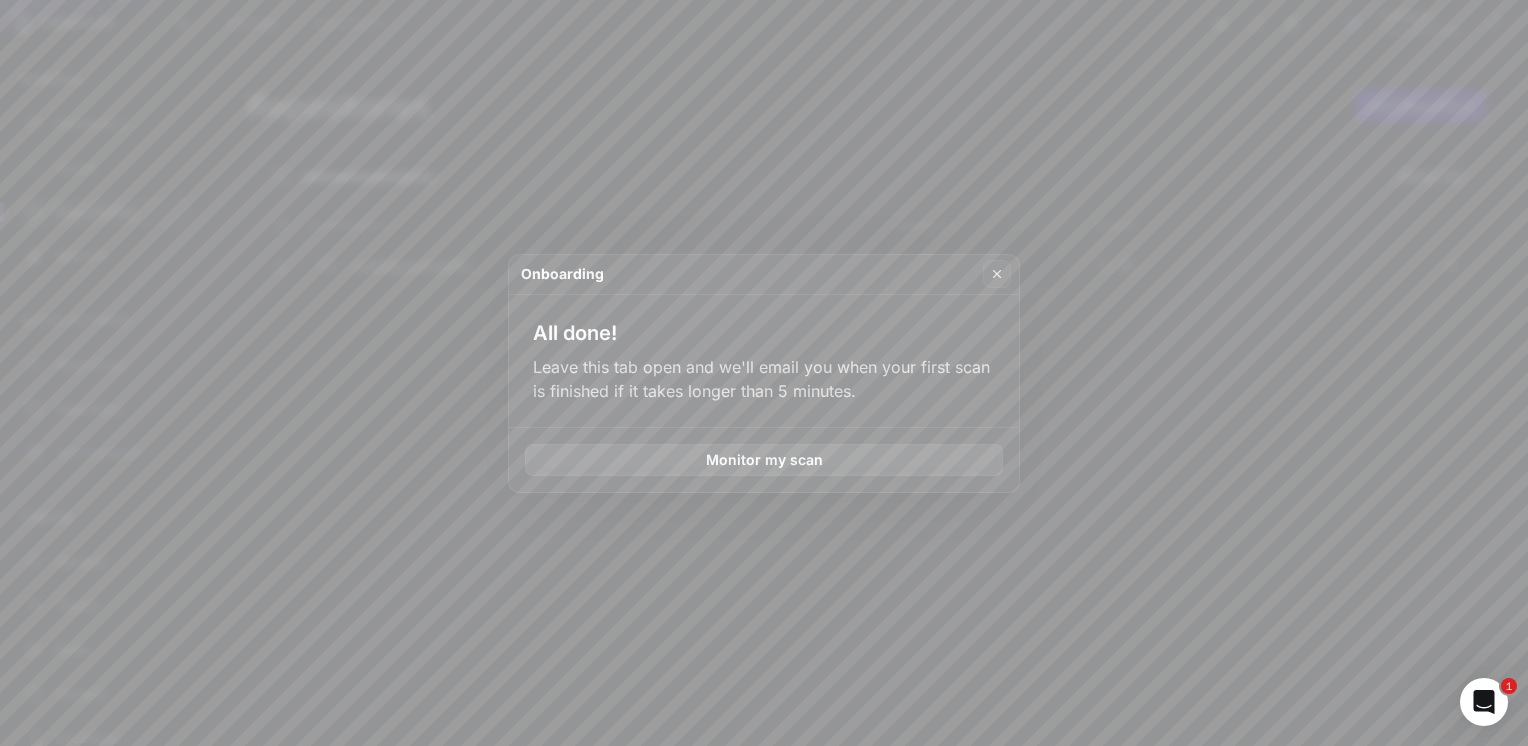 click on "Monitor my scan" at bounding box center (764, 460) 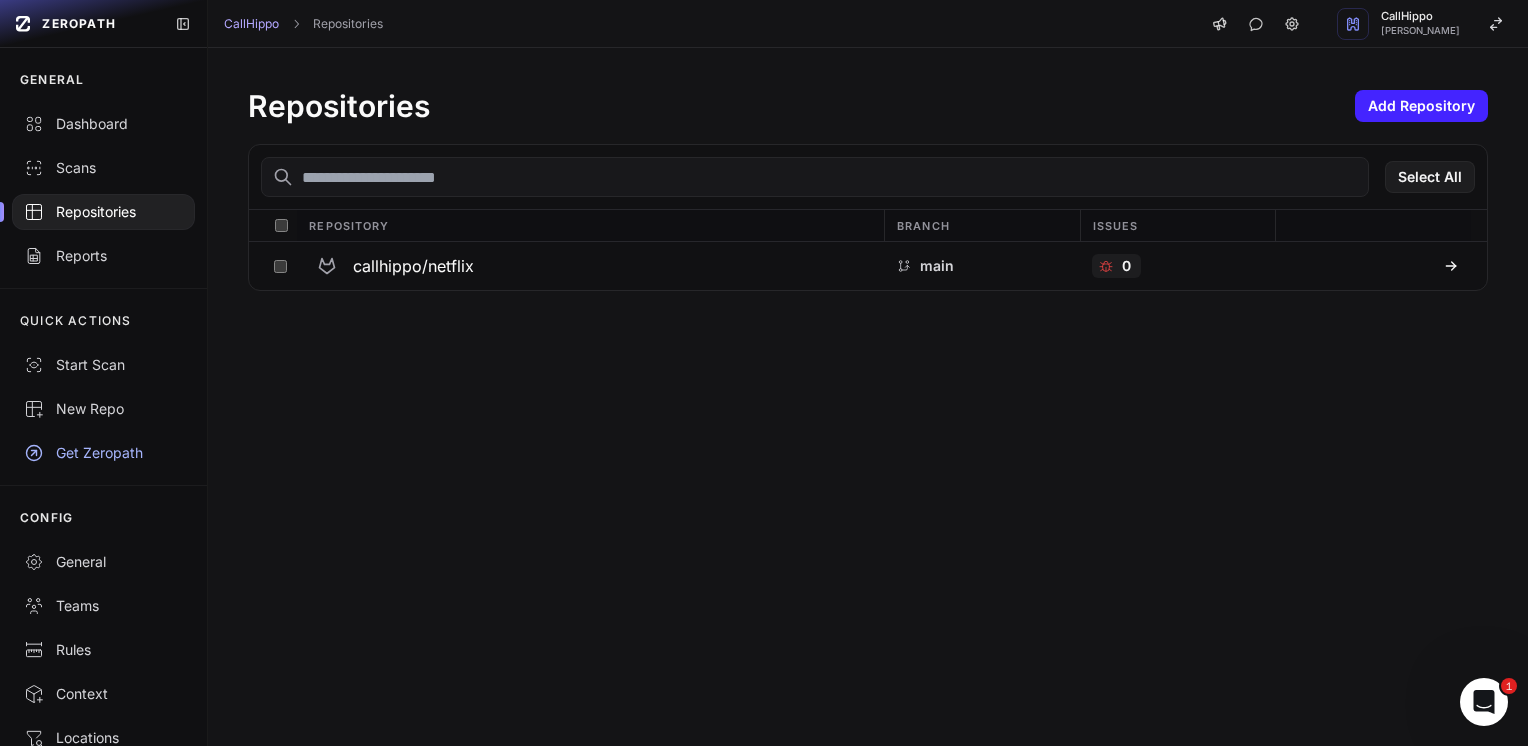 click on "Get Zeropath" at bounding box center (103, 453) 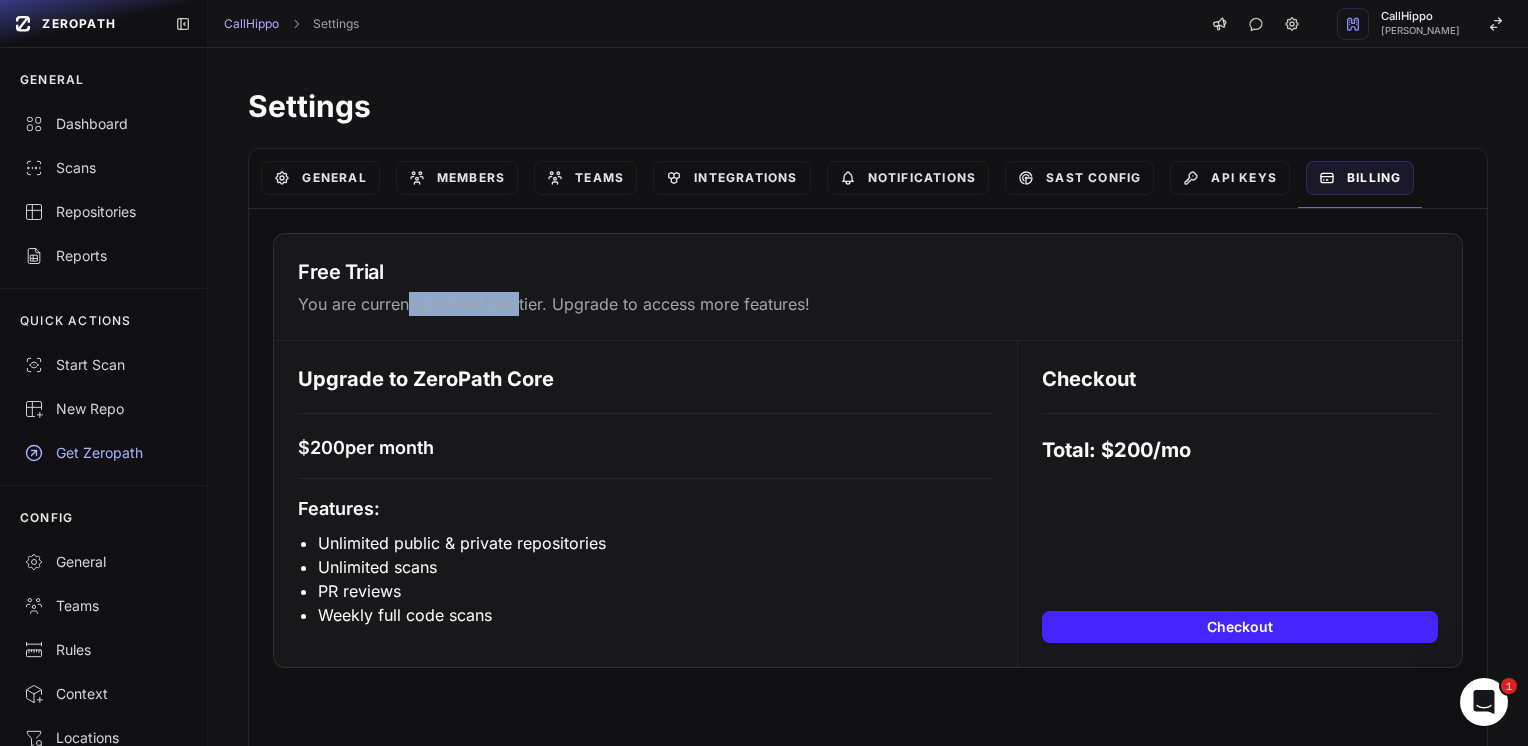drag, startPoint x: 431, startPoint y: 302, endPoint x: 521, endPoint y: 302, distance: 90 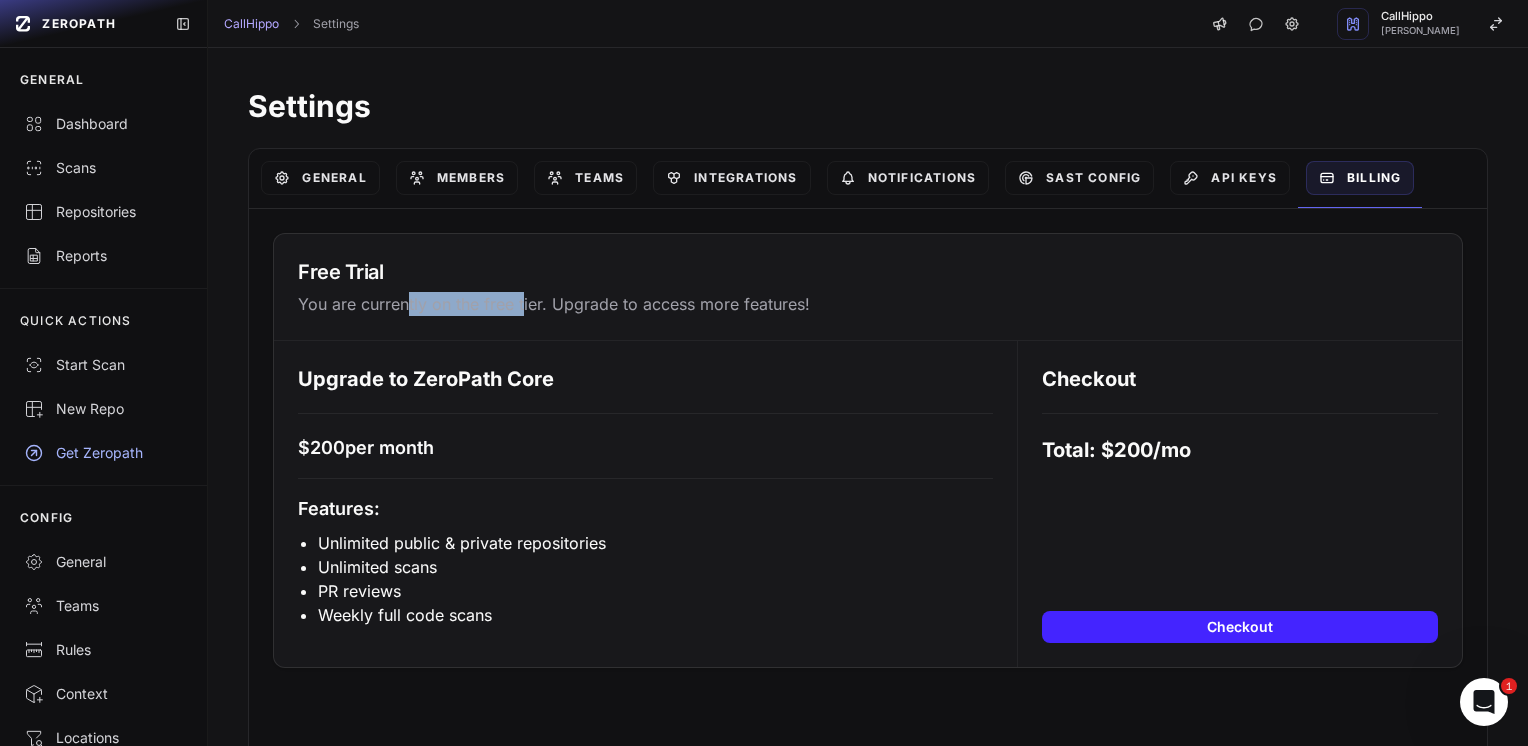 click on "You are currently on the free tier. Upgrade to access more features!" 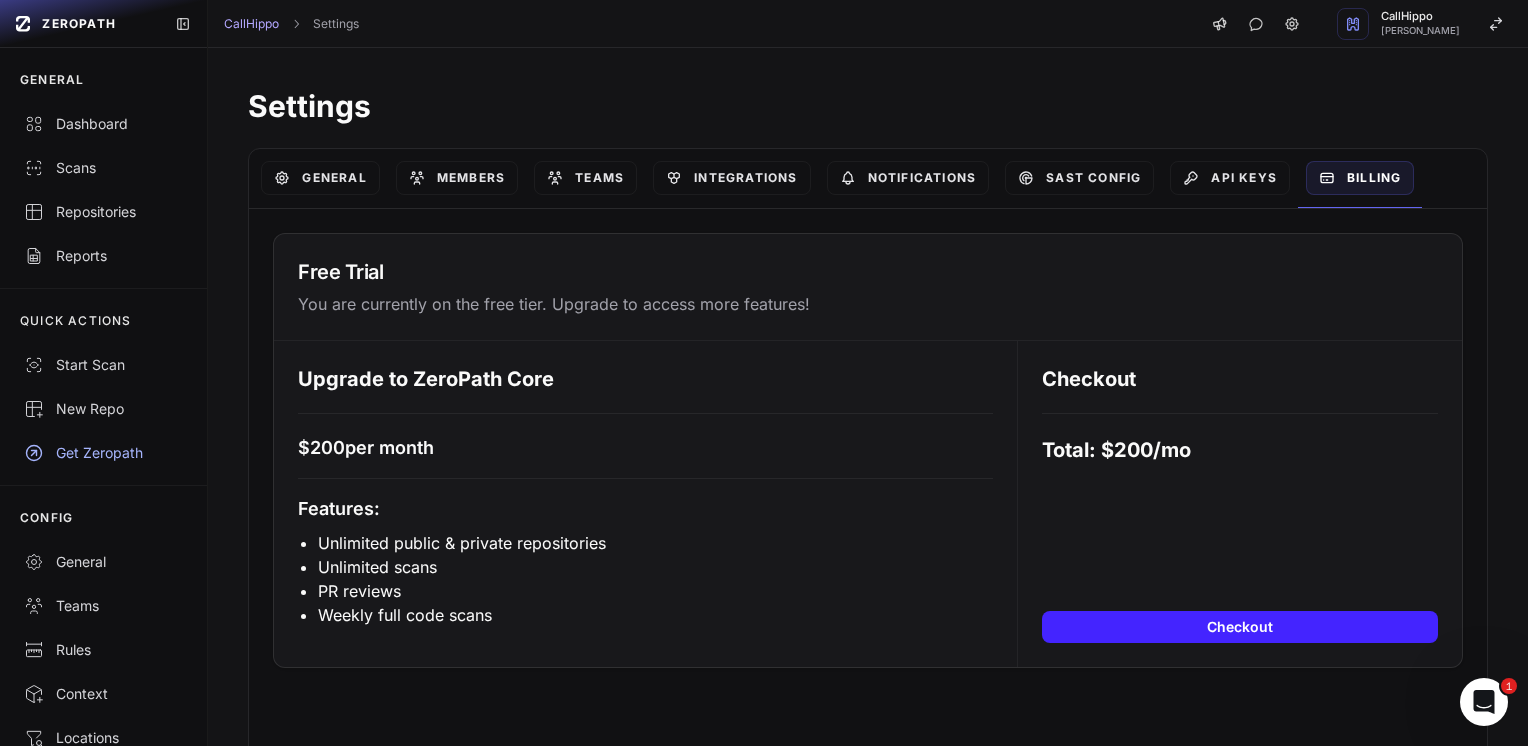 click on "You are currently on the free tier. Upgrade to access more features!" 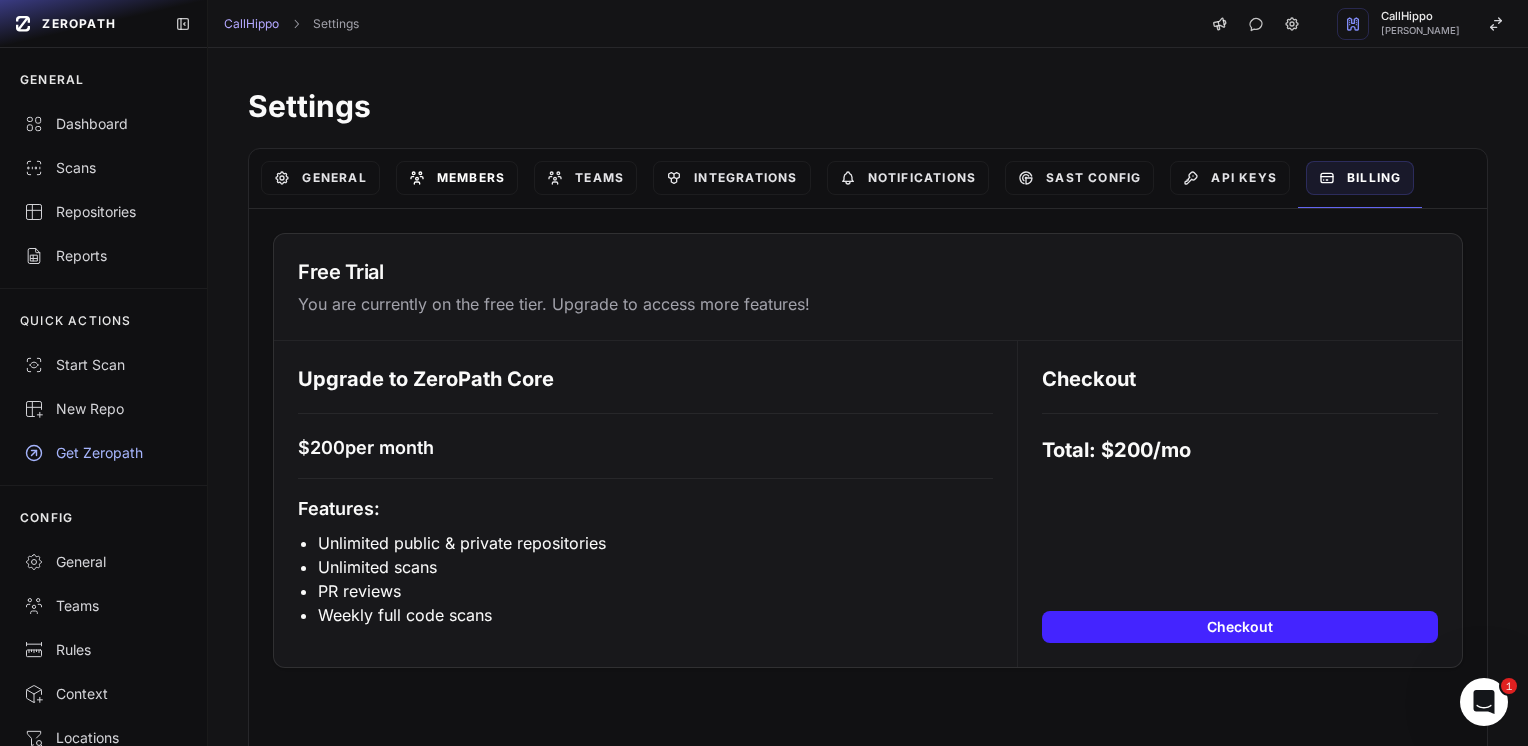 click on "Members" at bounding box center (457, 178) 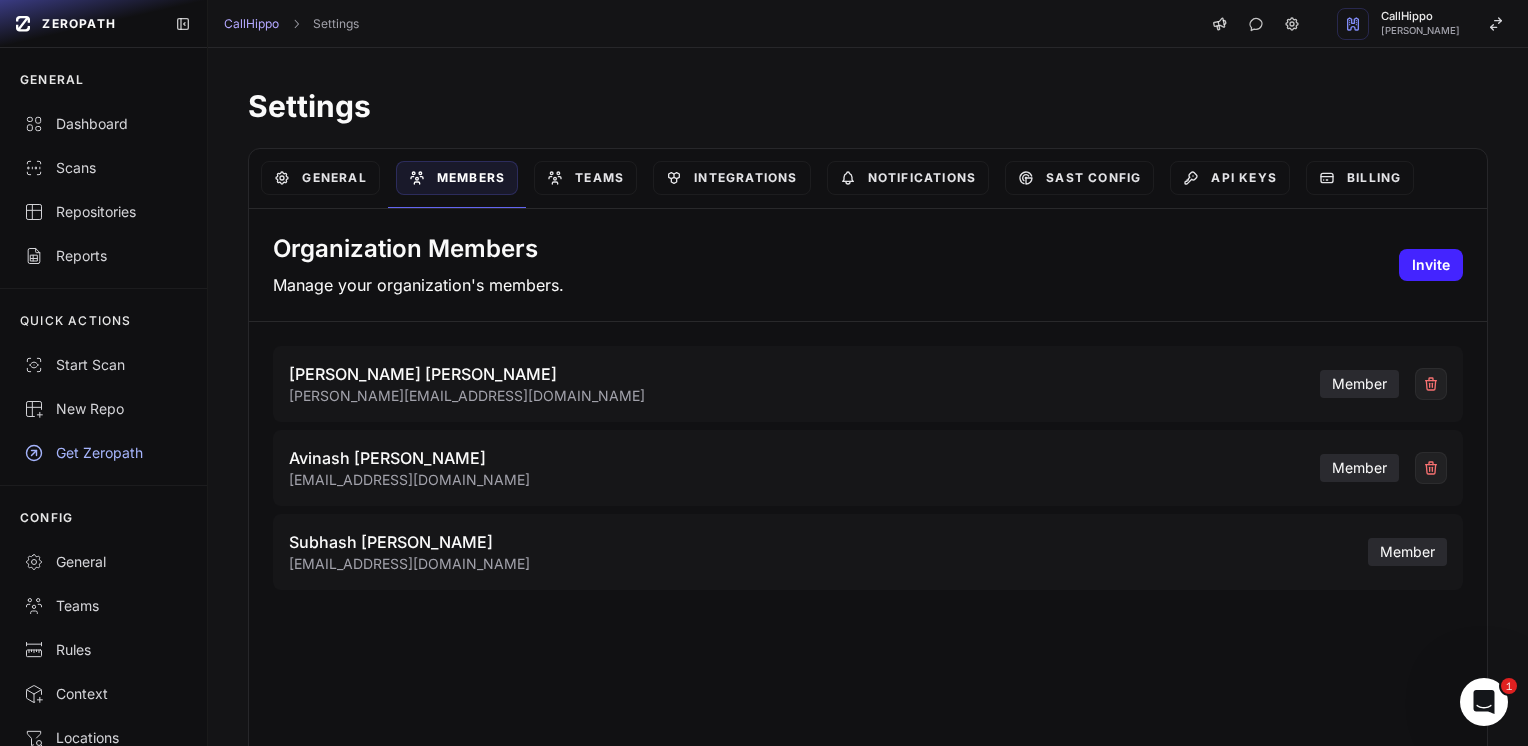scroll, scrollTop: 16, scrollLeft: 0, axis: vertical 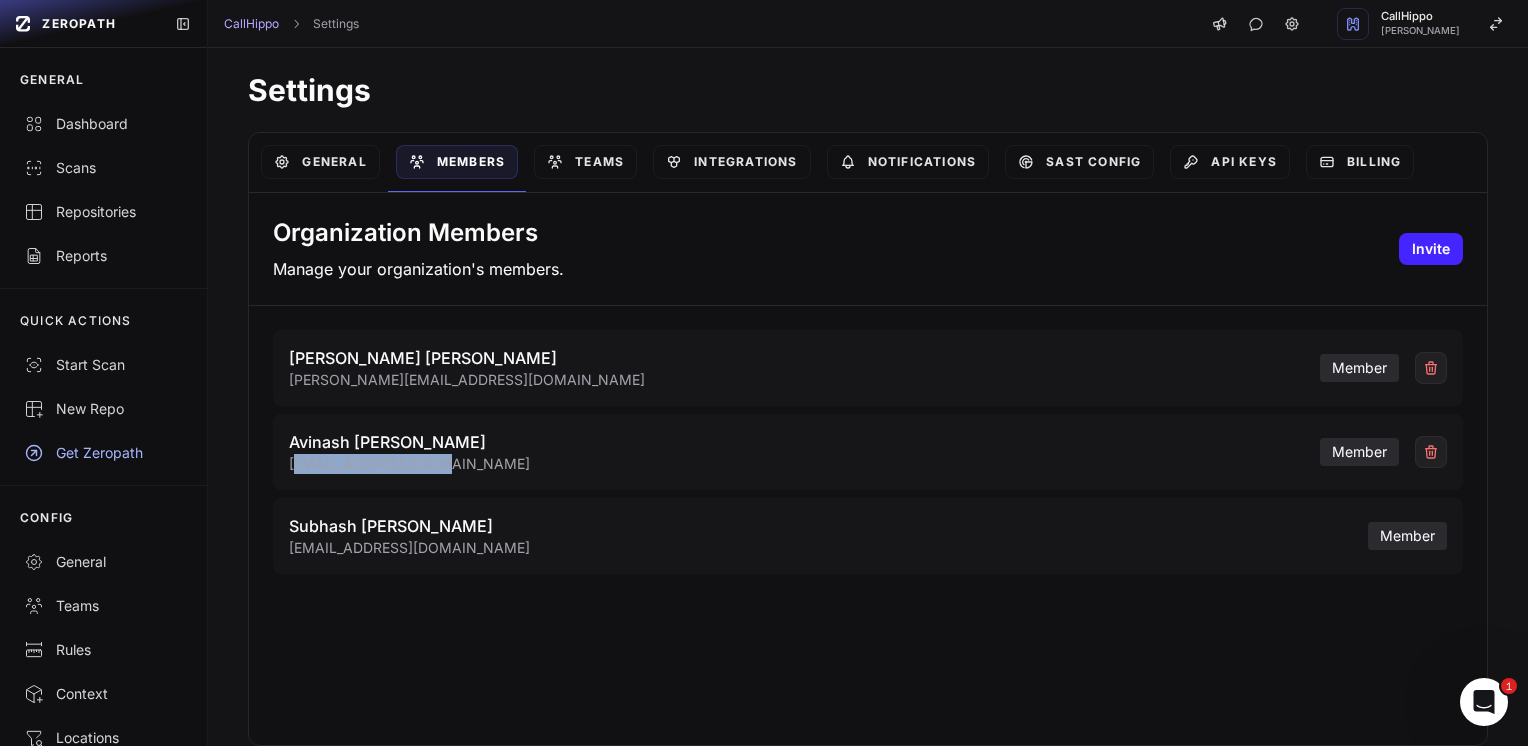 drag, startPoint x: 359, startPoint y: 474, endPoint x: 447, endPoint y: 474, distance: 88 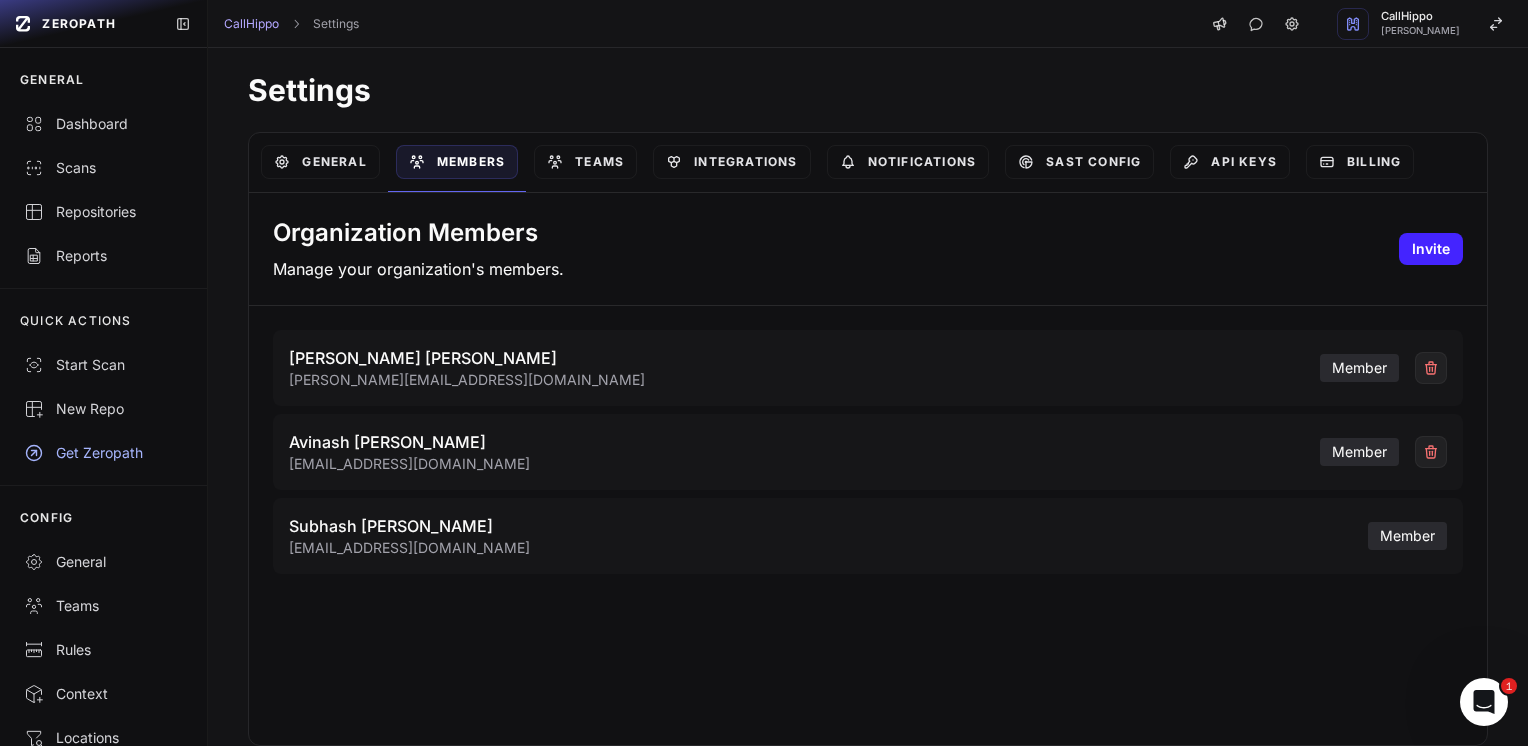 drag, startPoint x: 447, startPoint y: 474, endPoint x: 656, endPoint y: 449, distance: 210.4899 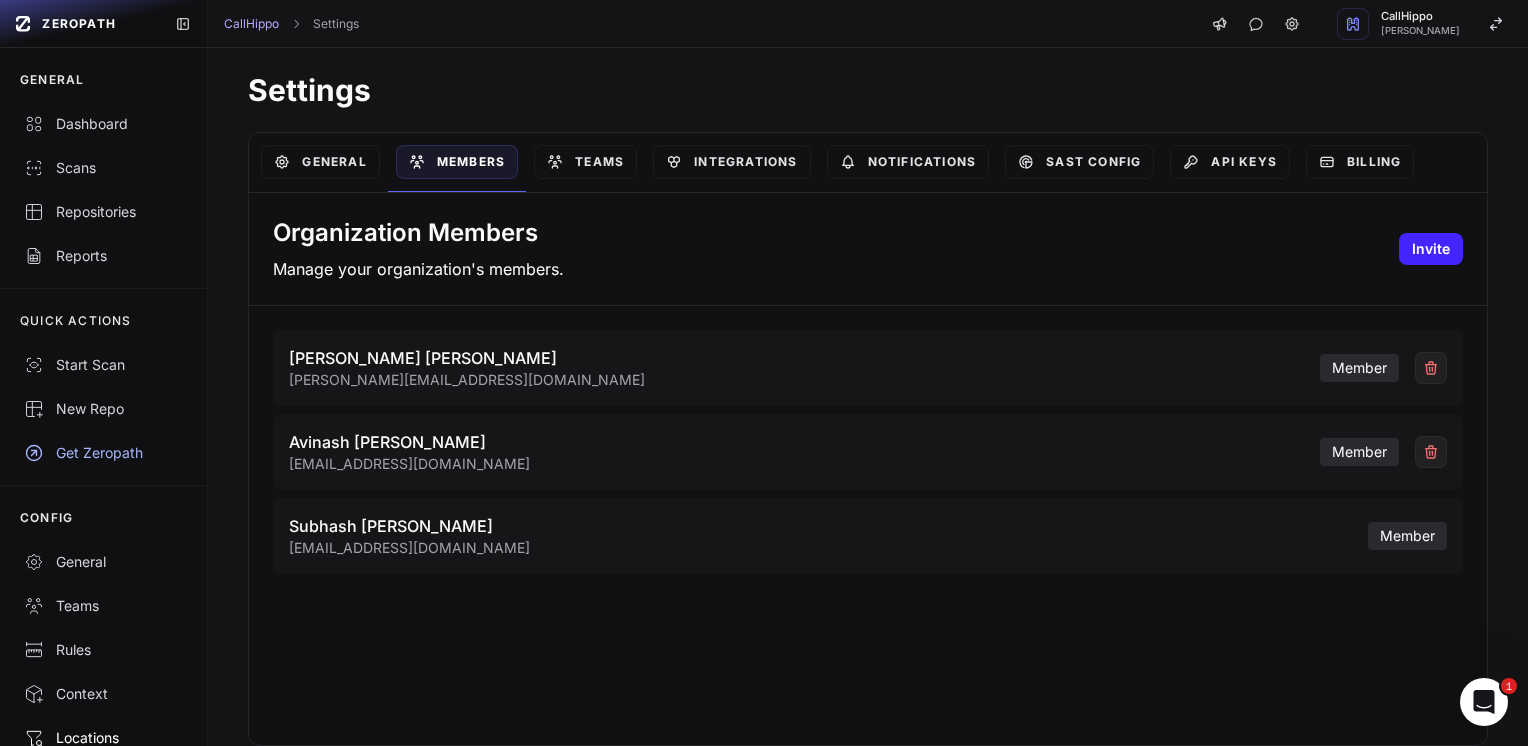 scroll, scrollTop: 132, scrollLeft: 0, axis: vertical 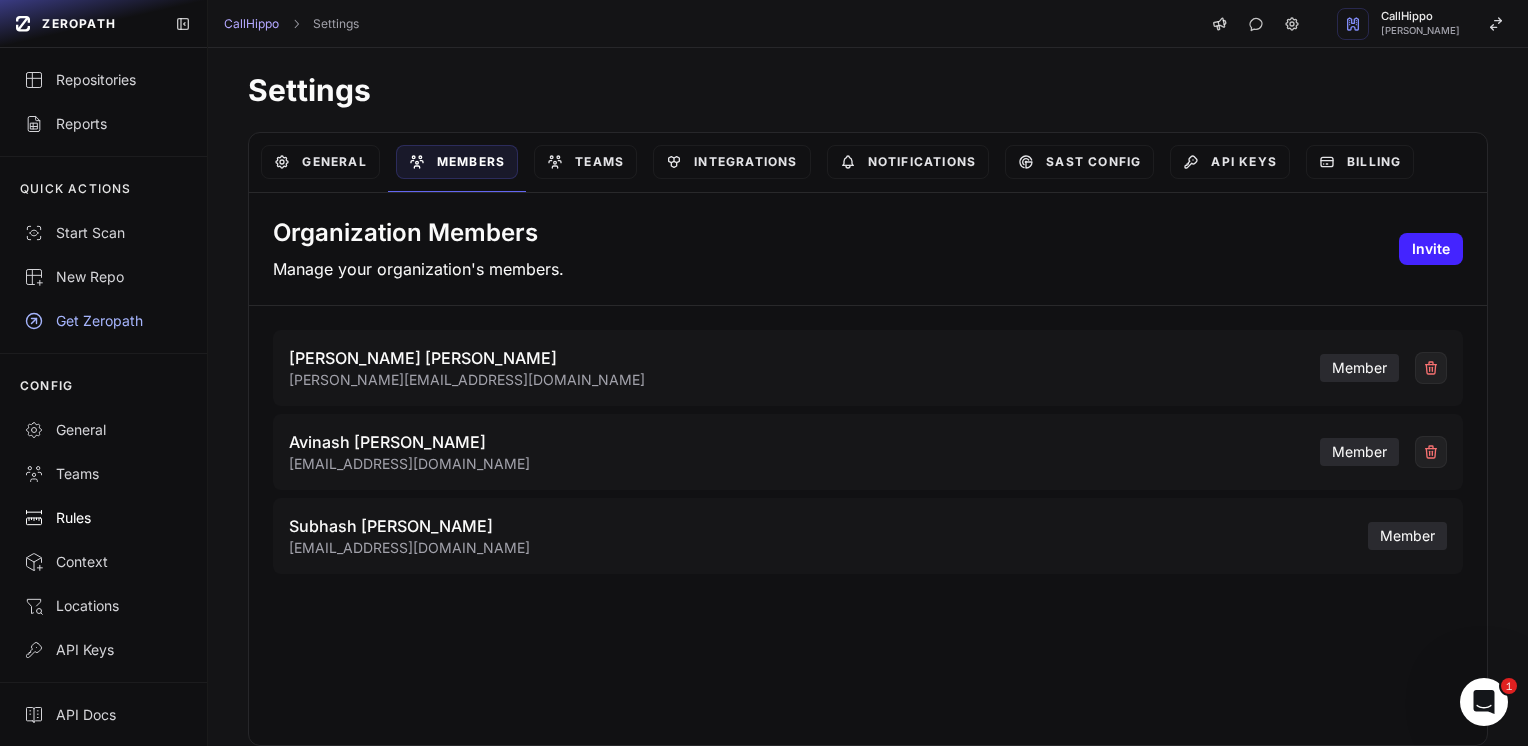 click on "Rules" at bounding box center [103, 518] 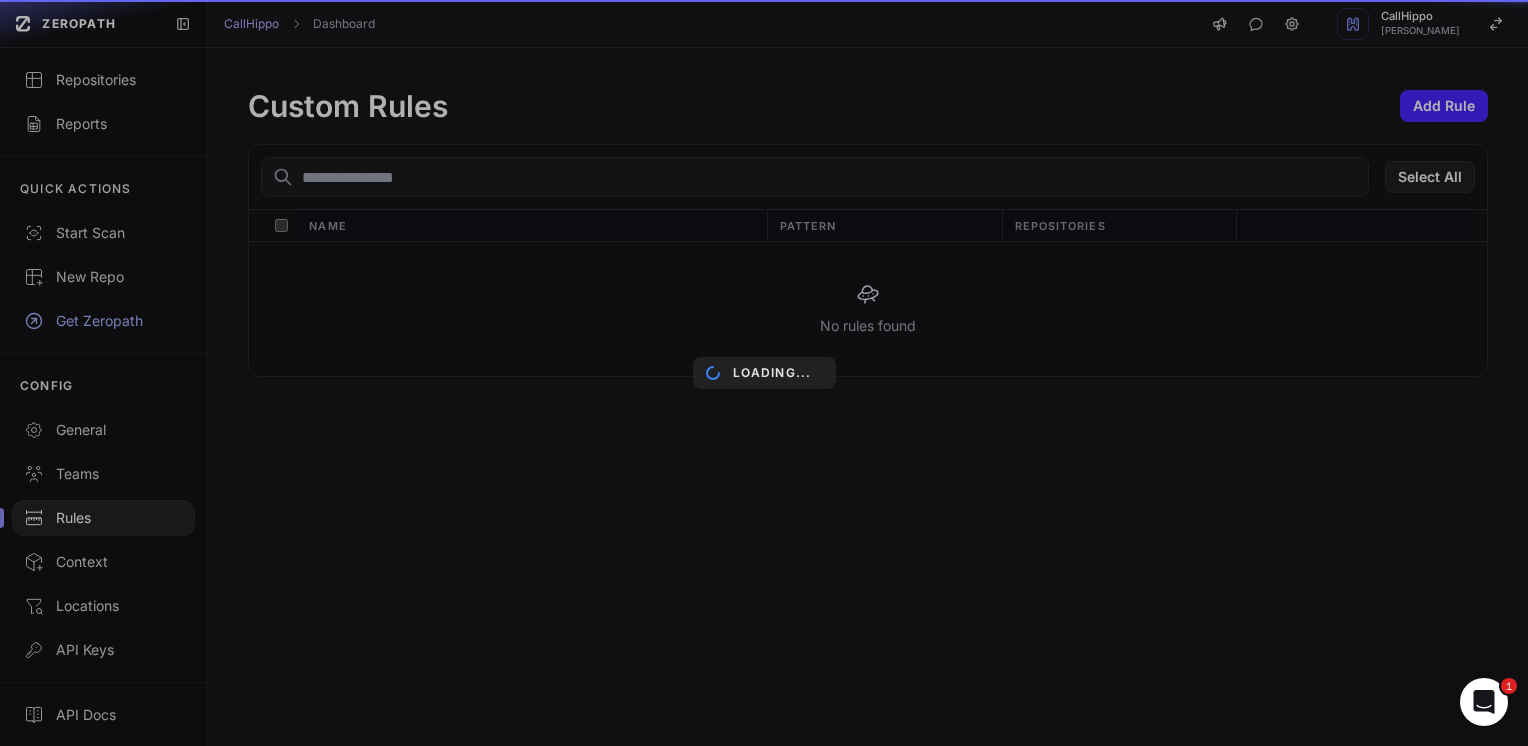 scroll, scrollTop: 0, scrollLeft: 0, axis: both 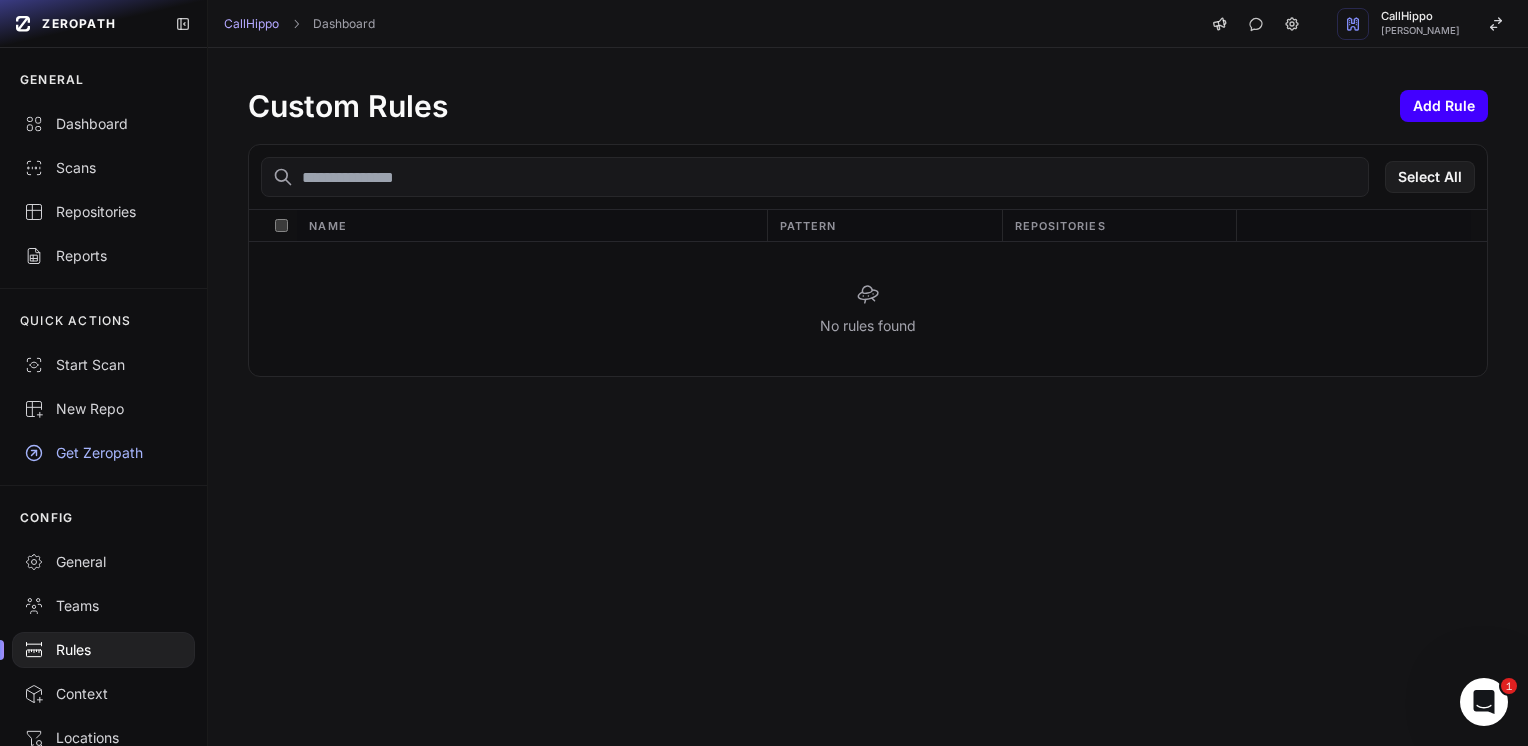 click on "Custom Rules   Add Rule" at bounding box center (868, 106) 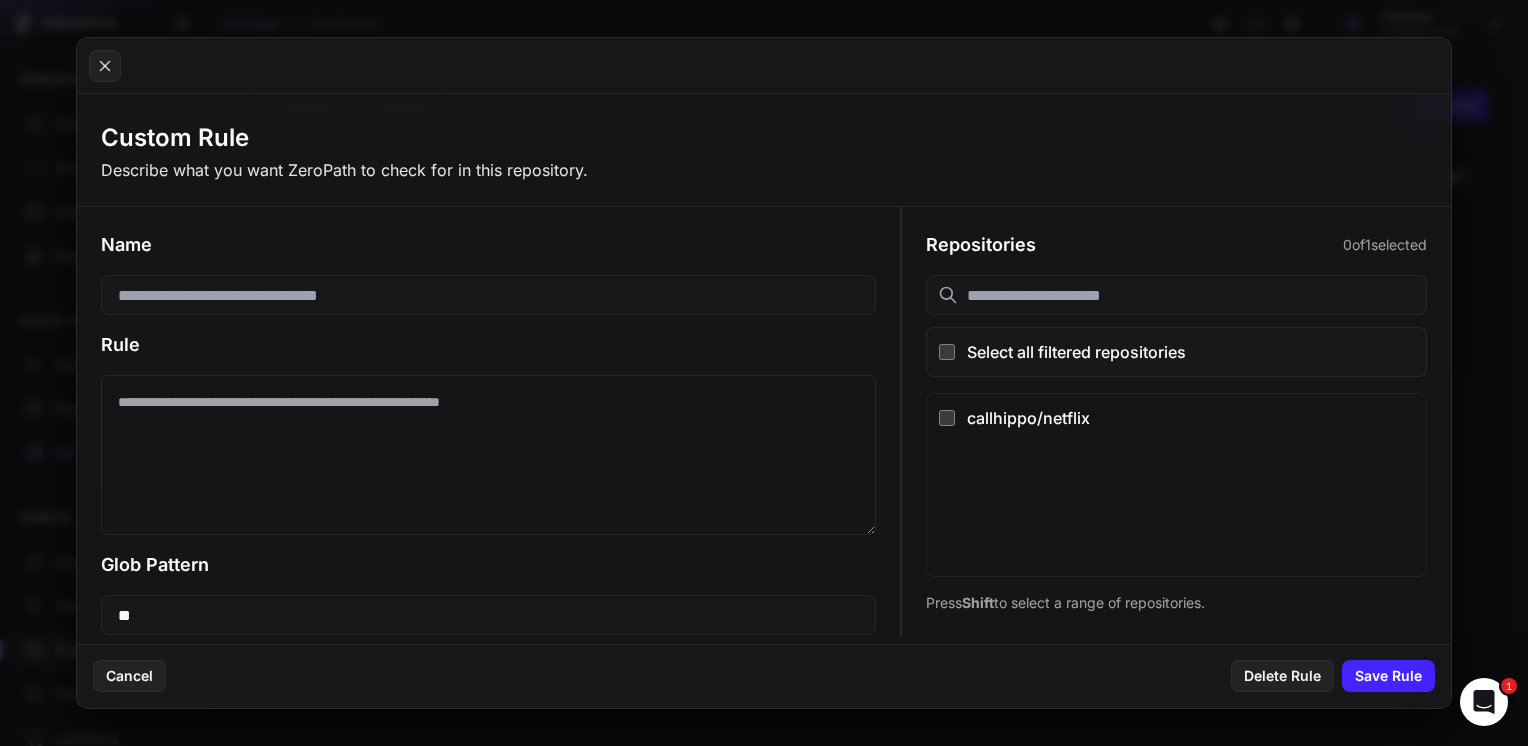 scroll, scrollTop: 21, scrollLeft: 0, axis: vertical 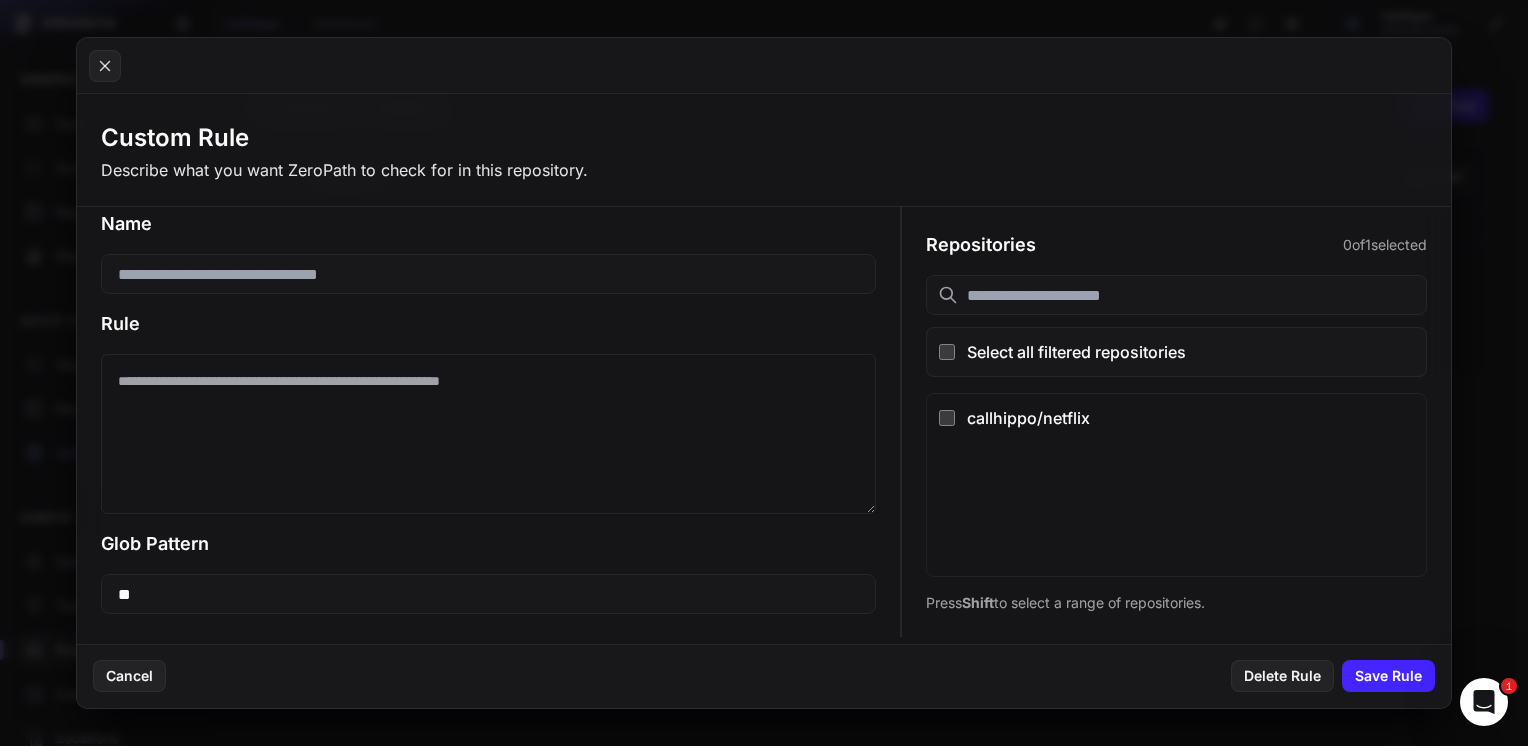 click on "Cancel   Delete Rule   Save Rule" 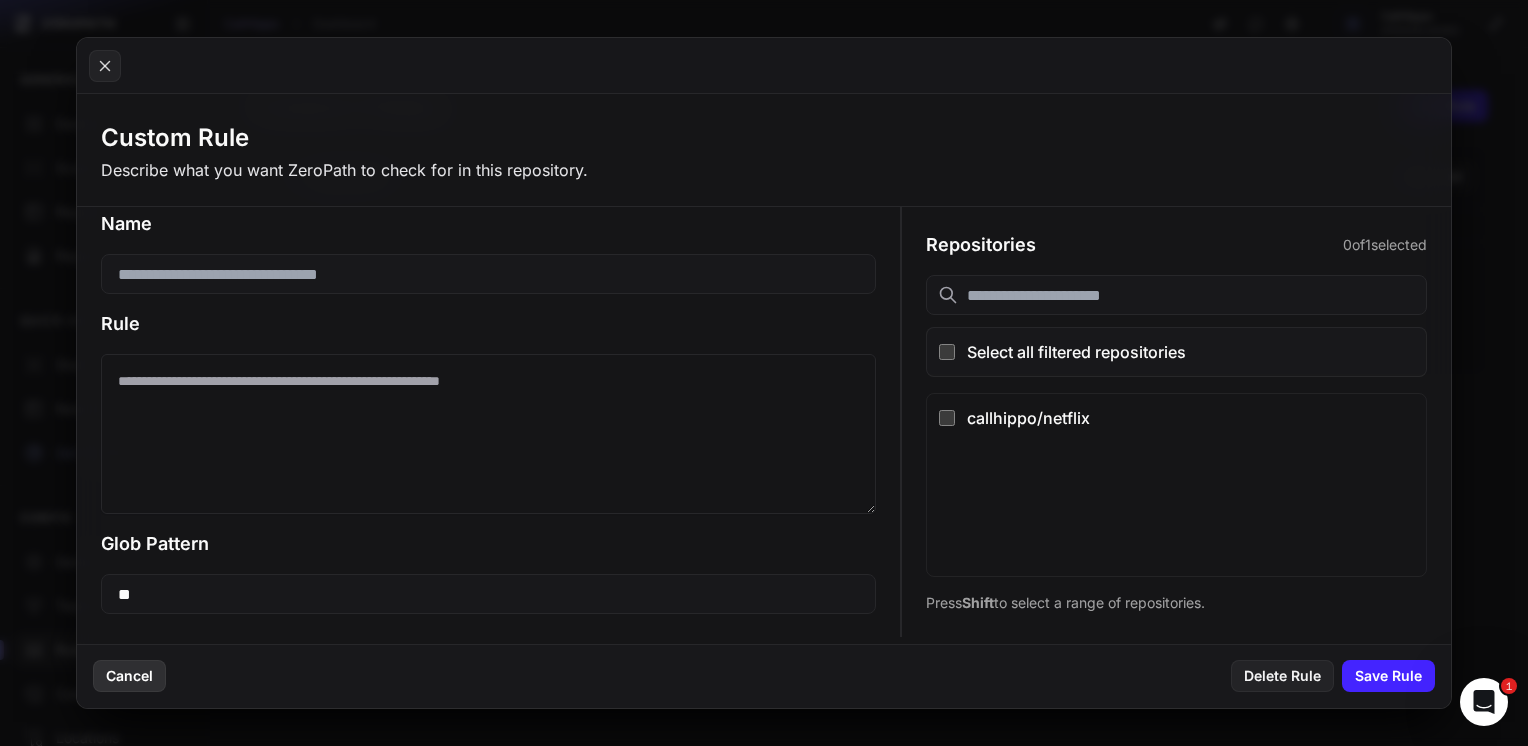 click on "Cancel" at bounding box center (129, 676) 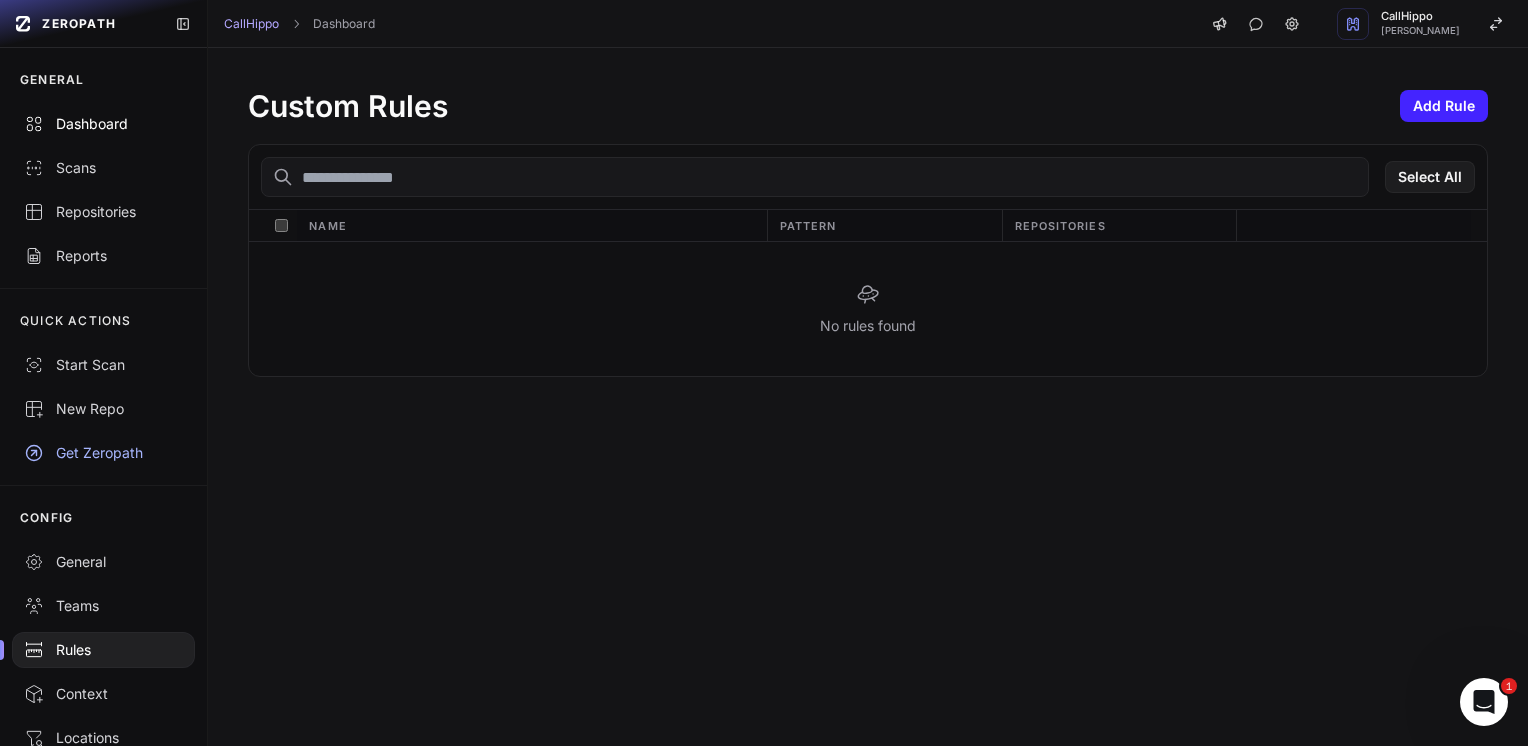 click on "Dashboard" at bounding box center (103, 124) 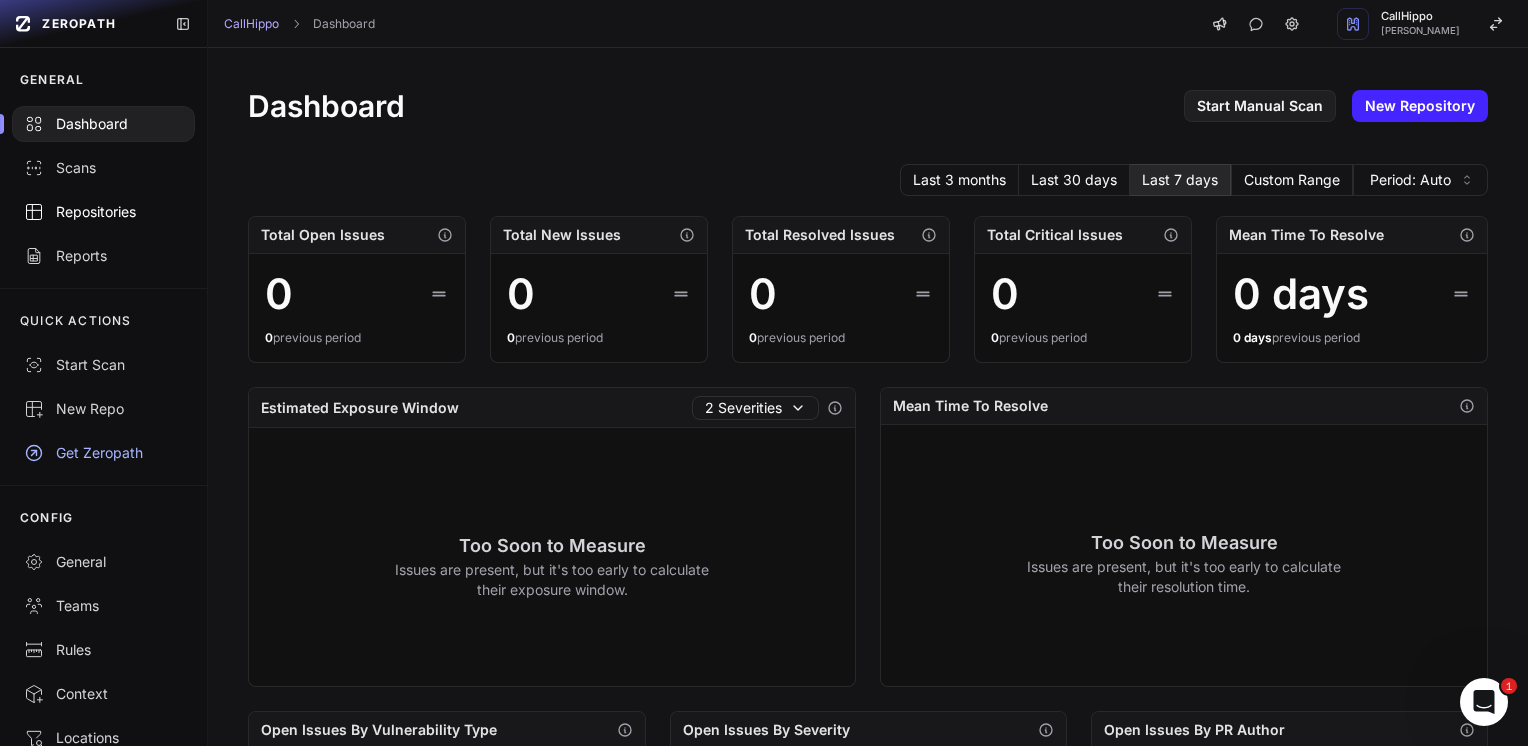 click on "Repositories" at bounding box center [103, 212] 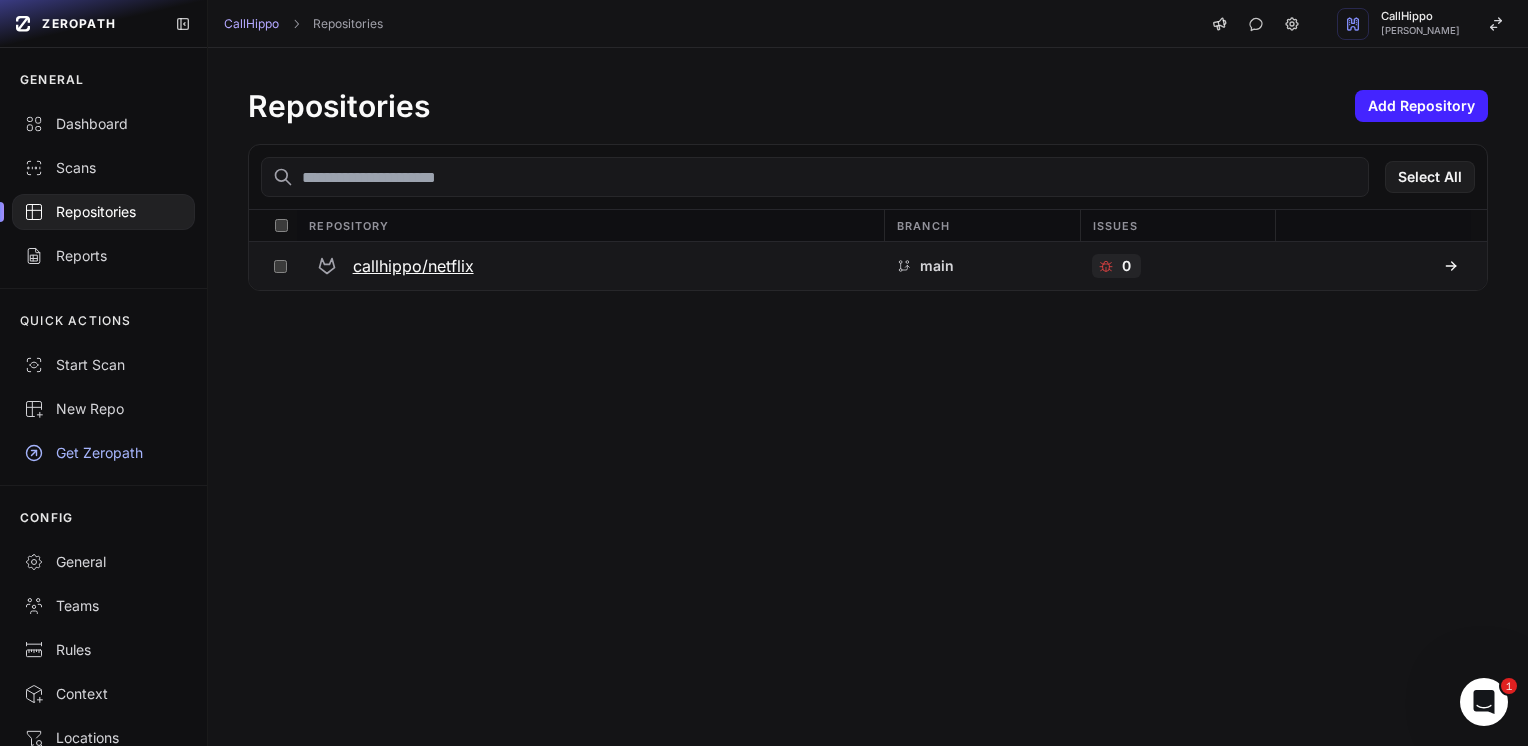 click on "callhippo/netflix" at bounding box center (413, 266) 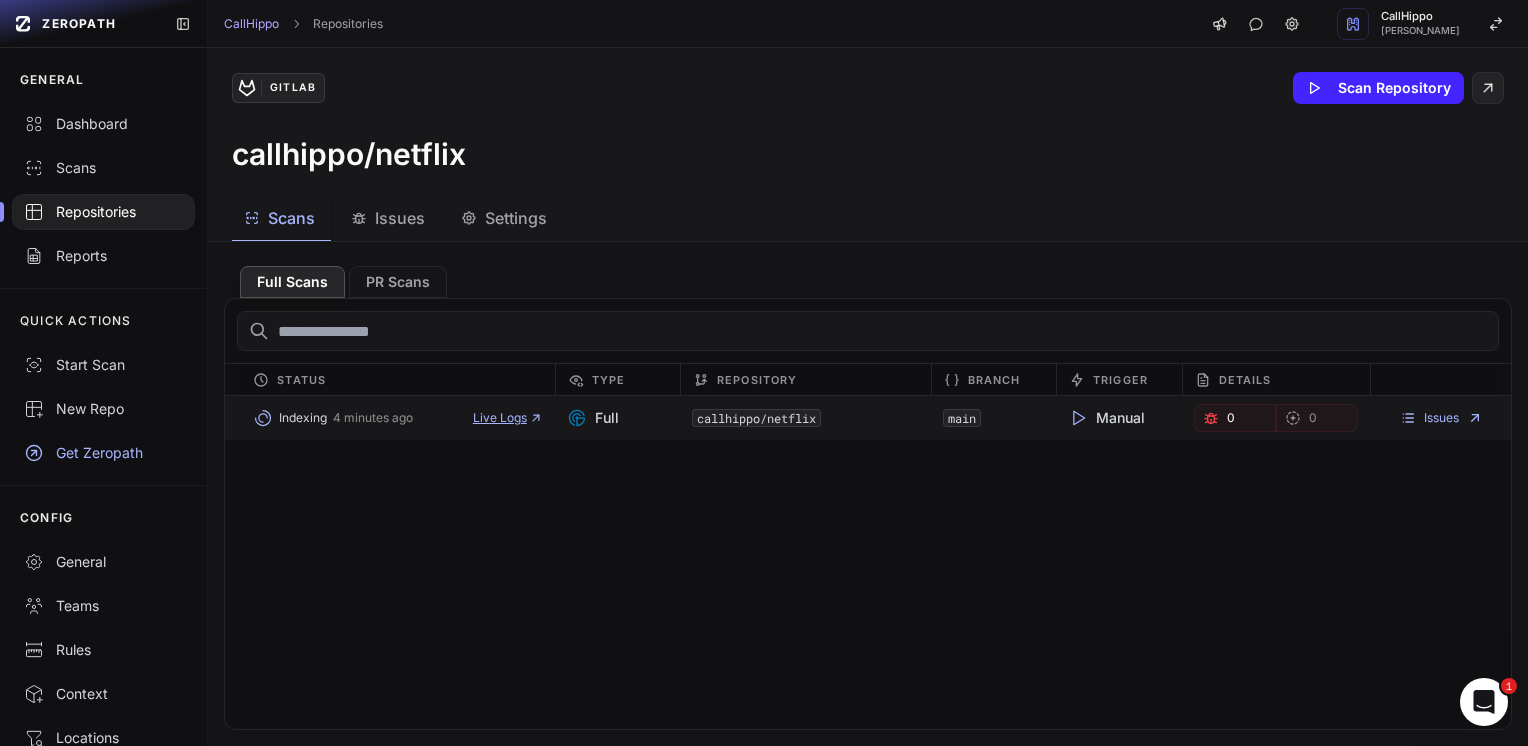 click on "ZEROPATH     GENERAL       Dashboard     Scans       Repositories     Reports   QUICK ACTIONS     Start Scan       New Repo     Get Zeropath   CONFIG       General     Teams     Rules     Context     Locations     API Keys       API Docs     CallHippo     Repositories                   CallHippo   [PERSON_NAME]           GitLab
Scan Repository     callhippo/netflix       Scans     Issues     Settings     Full Scans   PR Scans                     Status     Type     Repository     Branch     Trigger     Details               Indexing   4 minutes ago     Live Logs           Full   callhippo/netflix   main     Manual     0       0
Issues              Open ( 0 )   False Positive ( 0 )   Closed ( 0 )       No successful scans found   Run a scan to see security issues           General   Full Scans   PR Scans     General Settings   Configure basic repository settings   Default Branch   Scans on this repository will be run on the default branch.   ****" at bounding box center [764, 373] 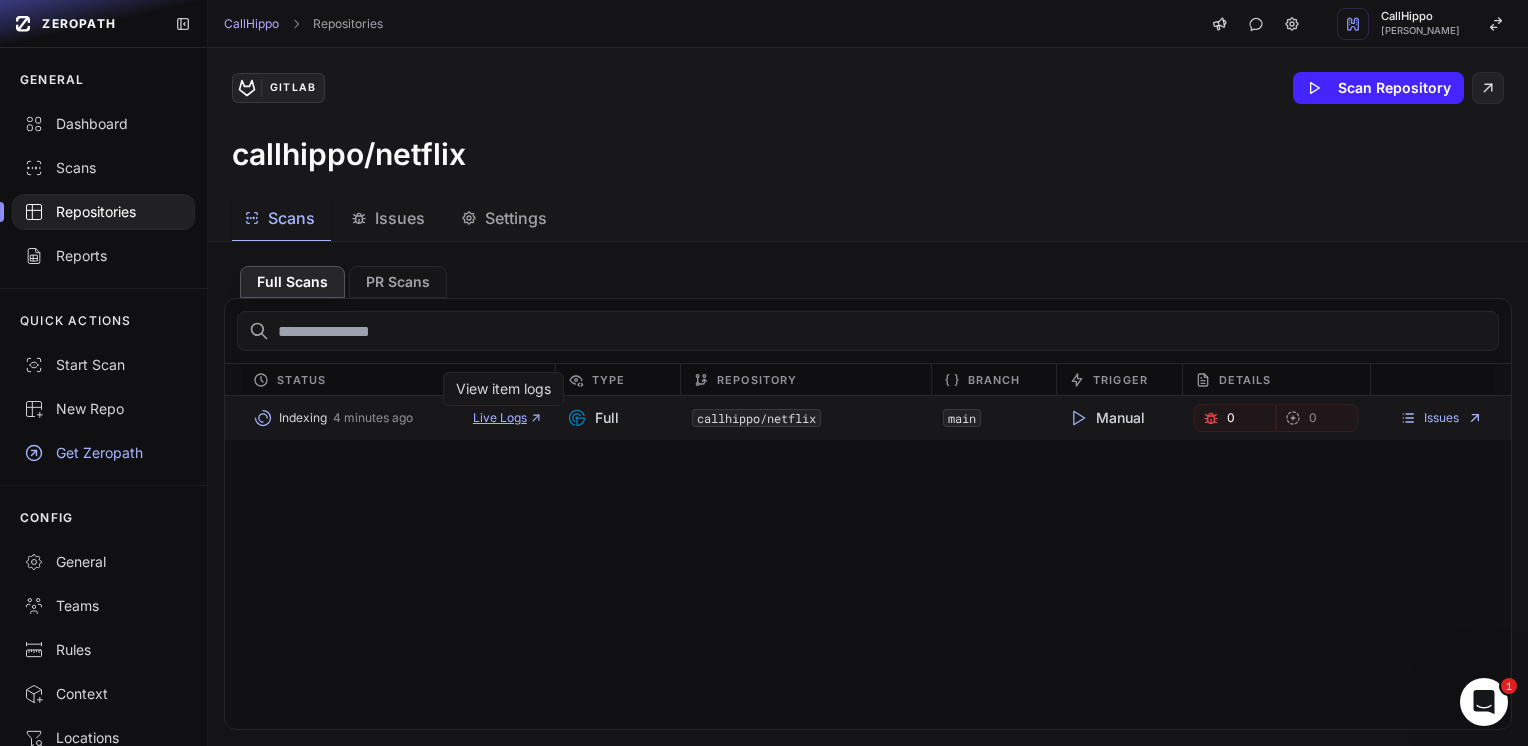 click 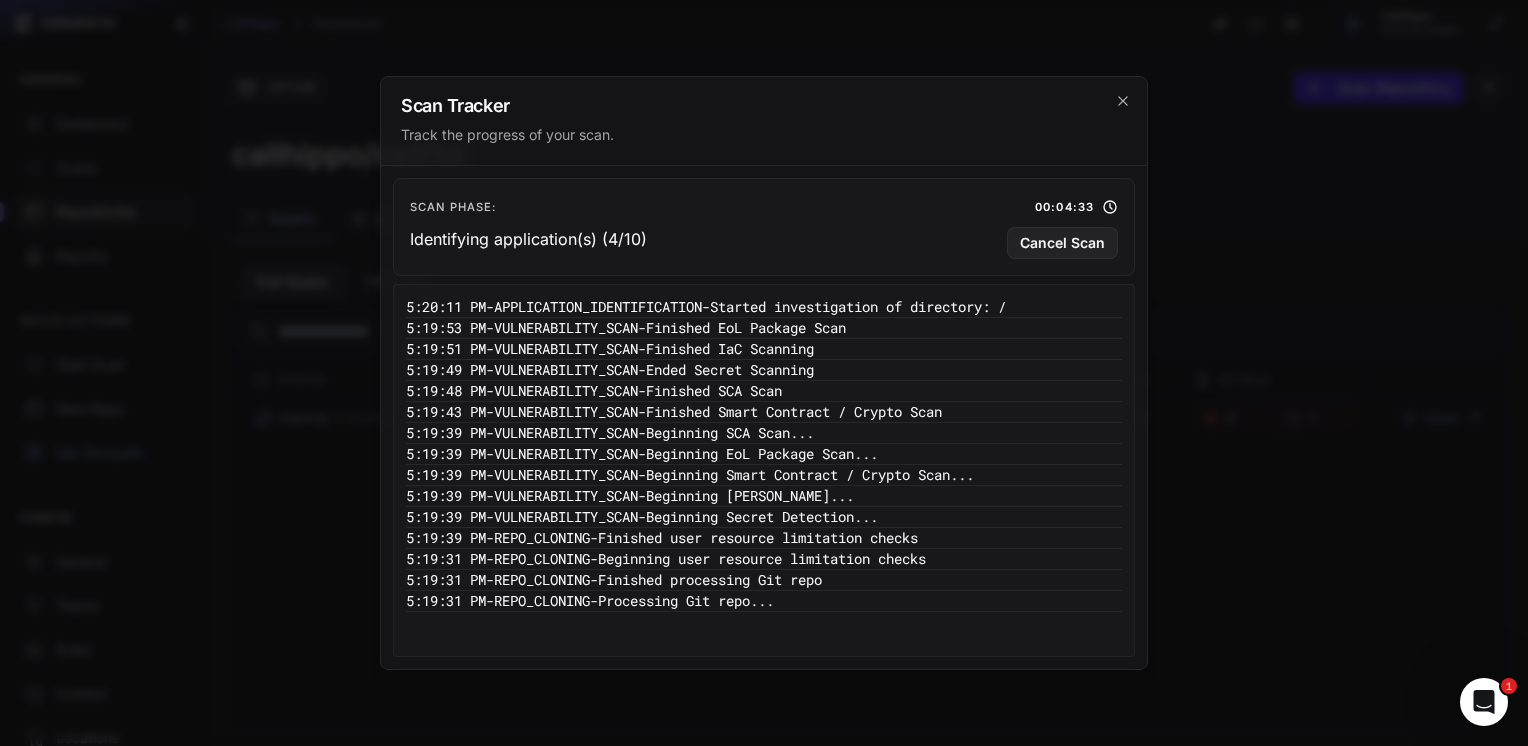 type 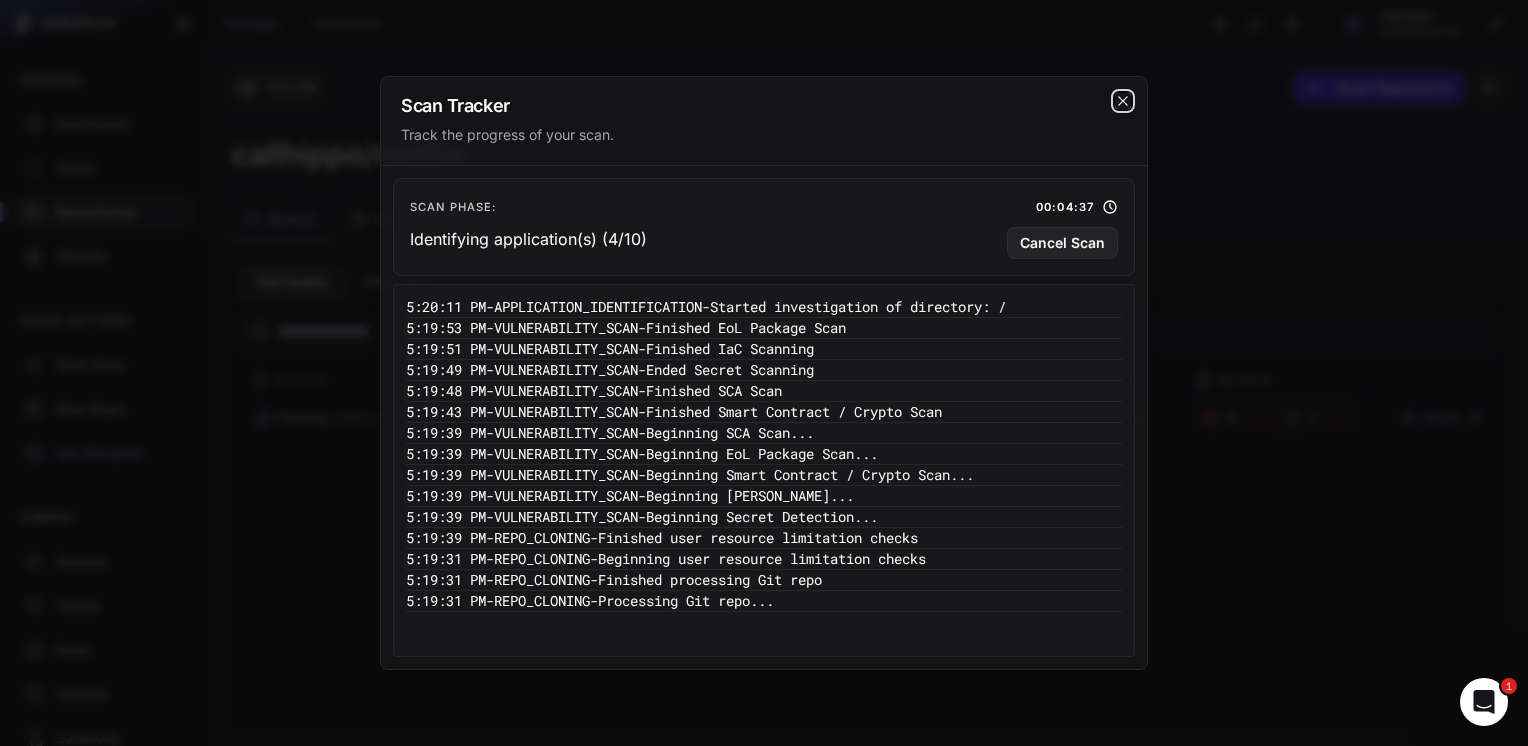 click 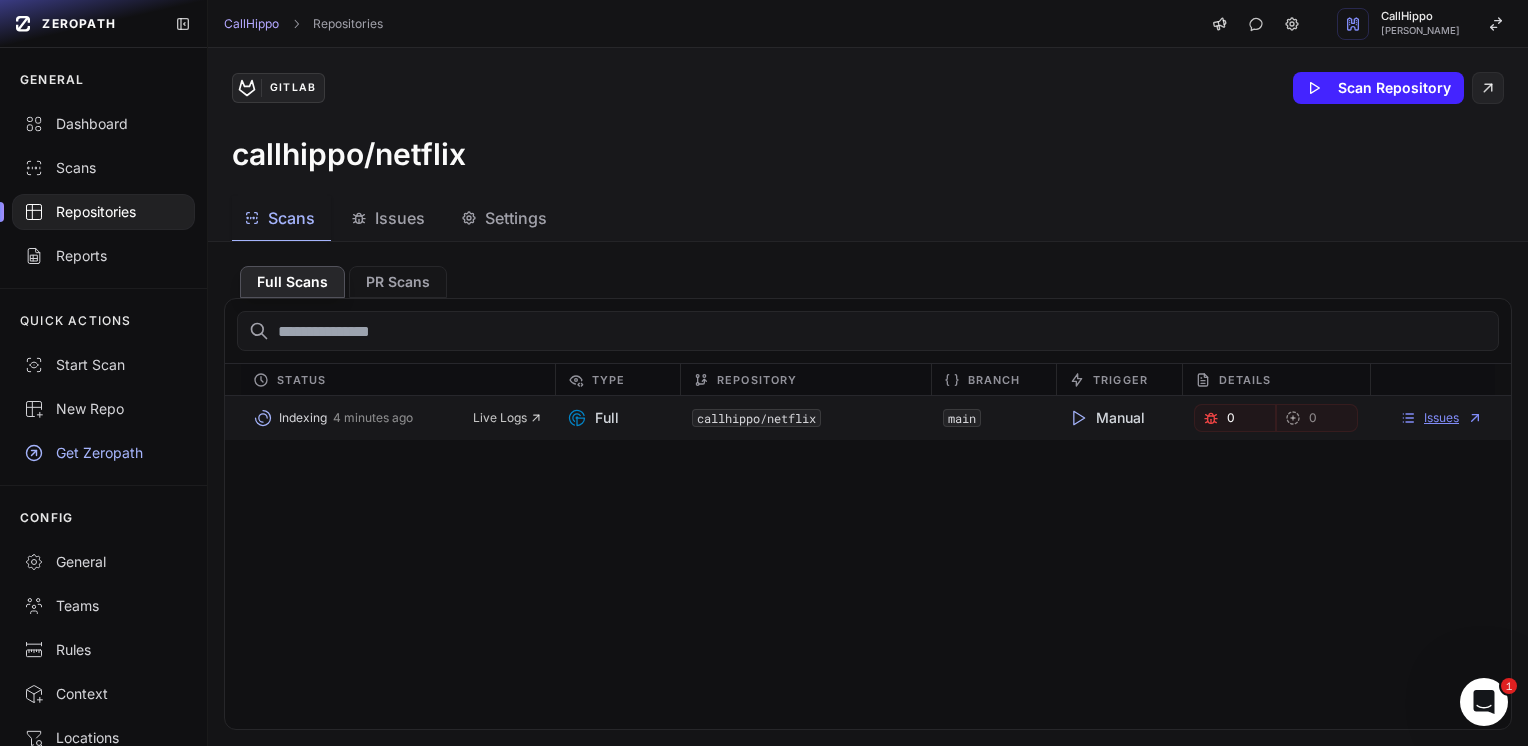 click on "Issues" at bounding box center (1441, 418) 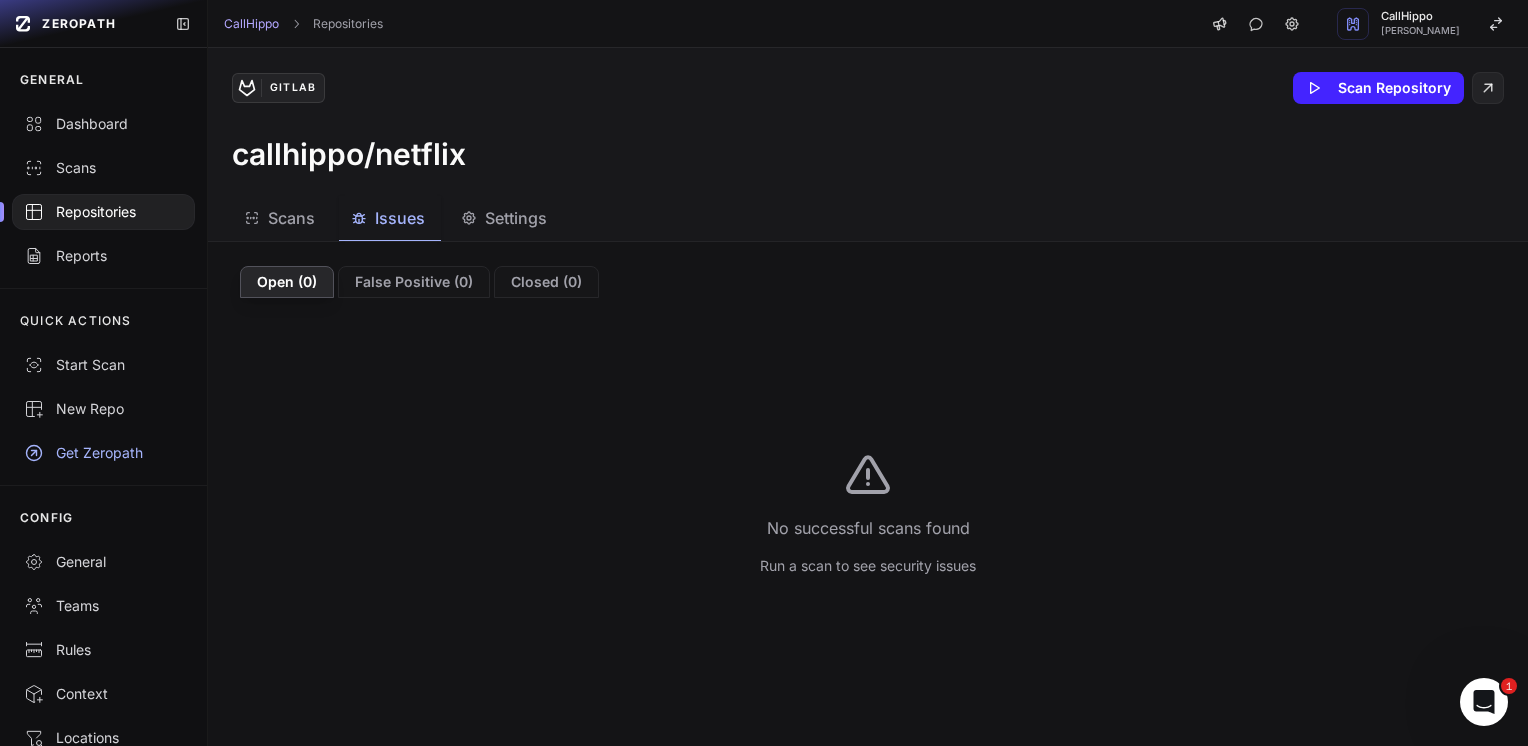 click on "Repositories" at bounding box center [103, 212] 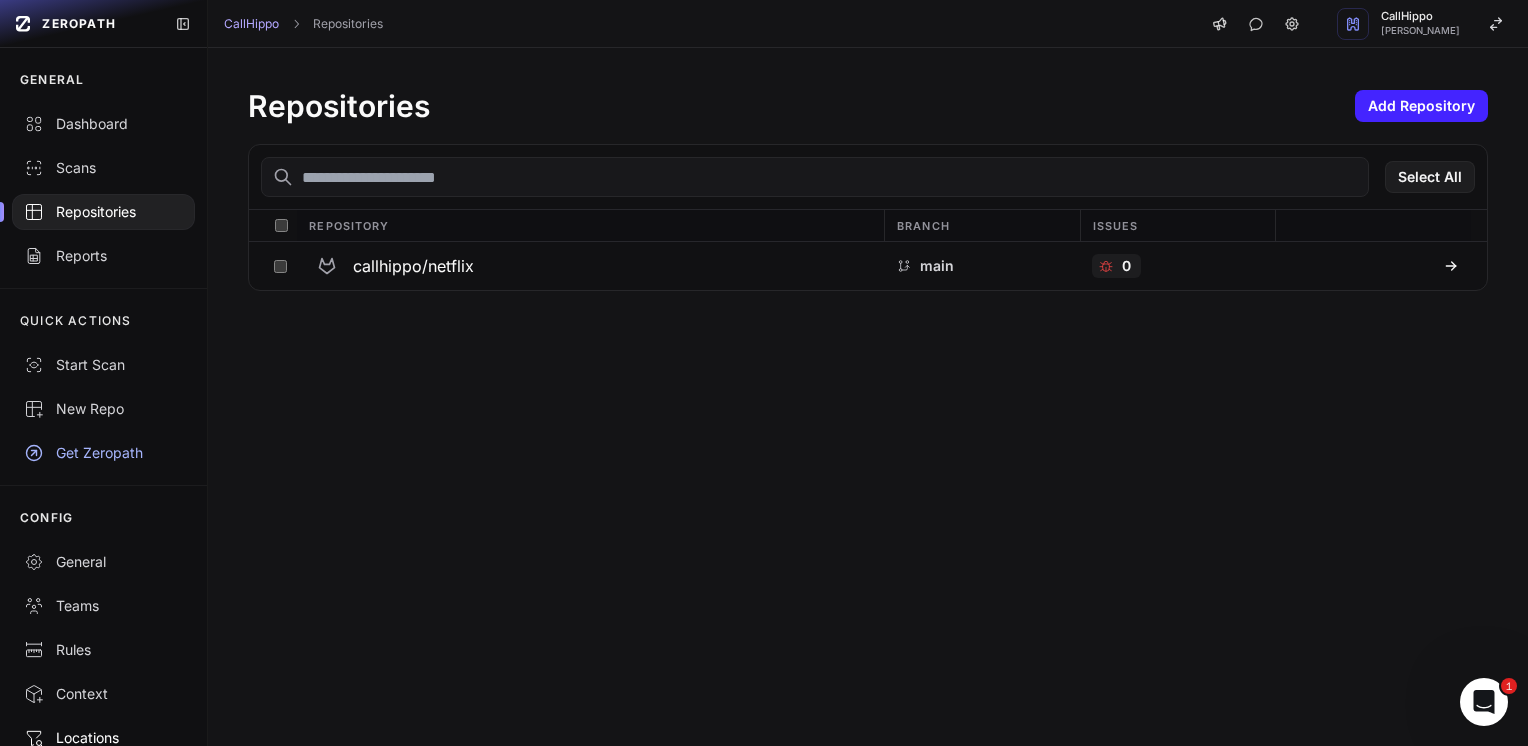 scroll, scrollTop: 132, scrollLeft: 0, axis: vertical 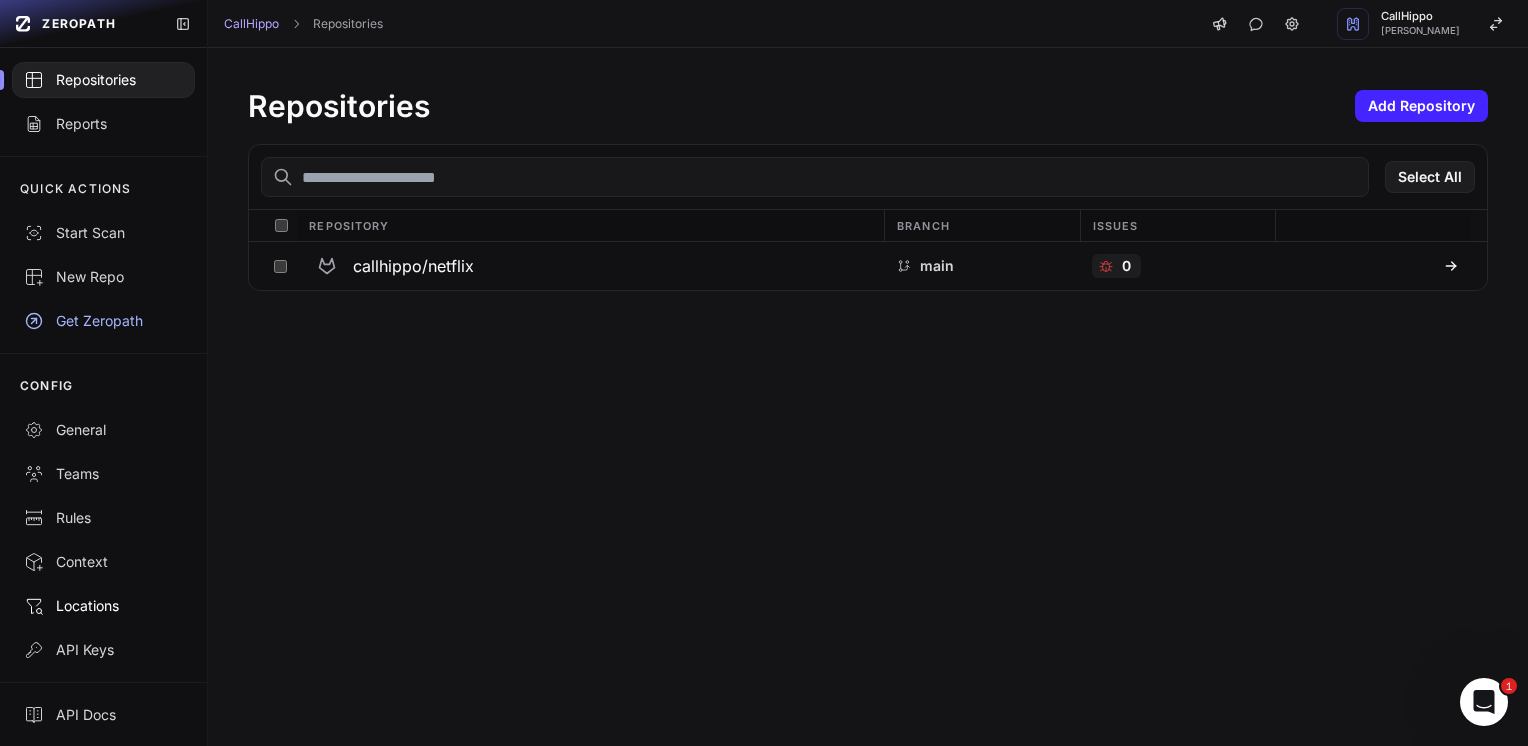 click on "Locations" at bounding box center (103, 606) 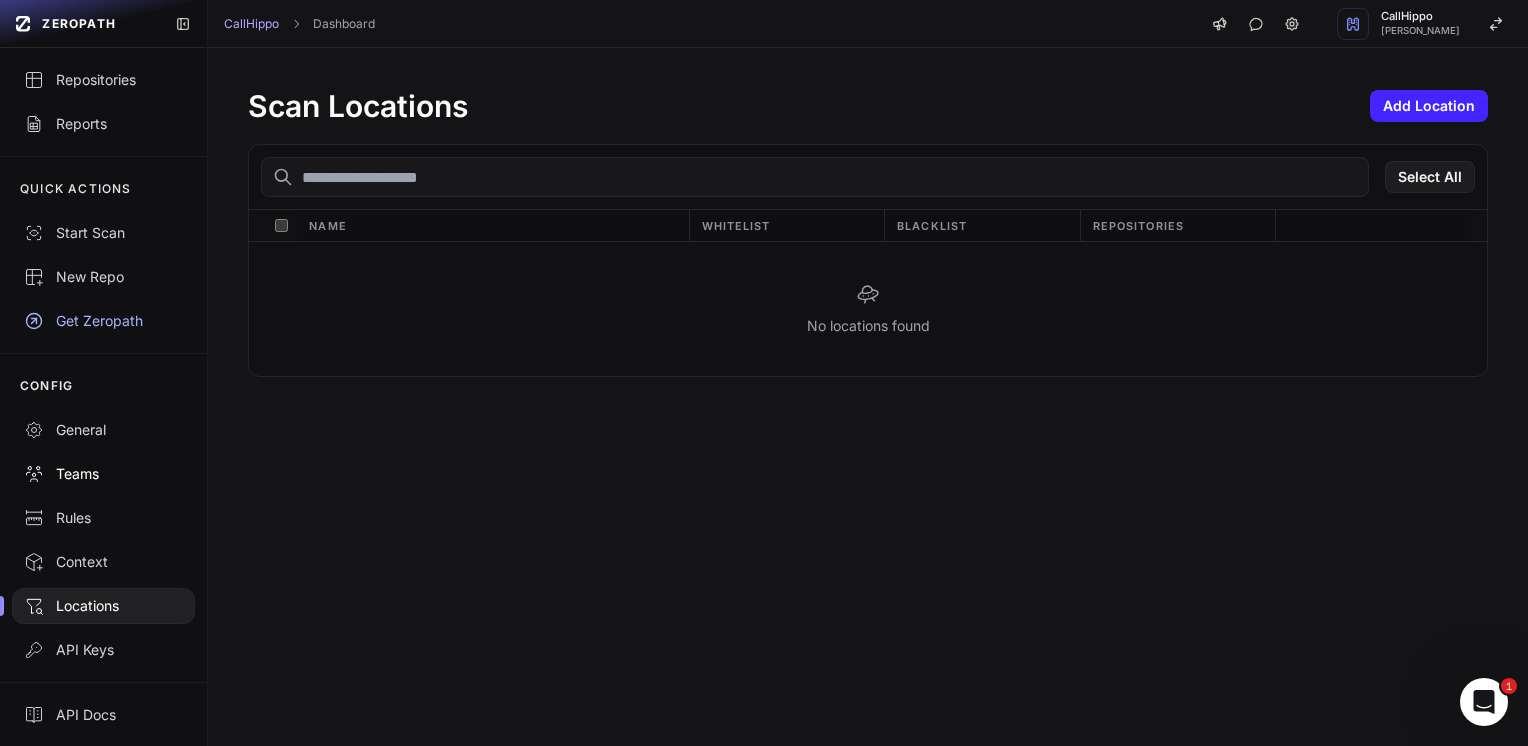 scroll, scrollTop: 0, scrollLeft: 0, axis: both 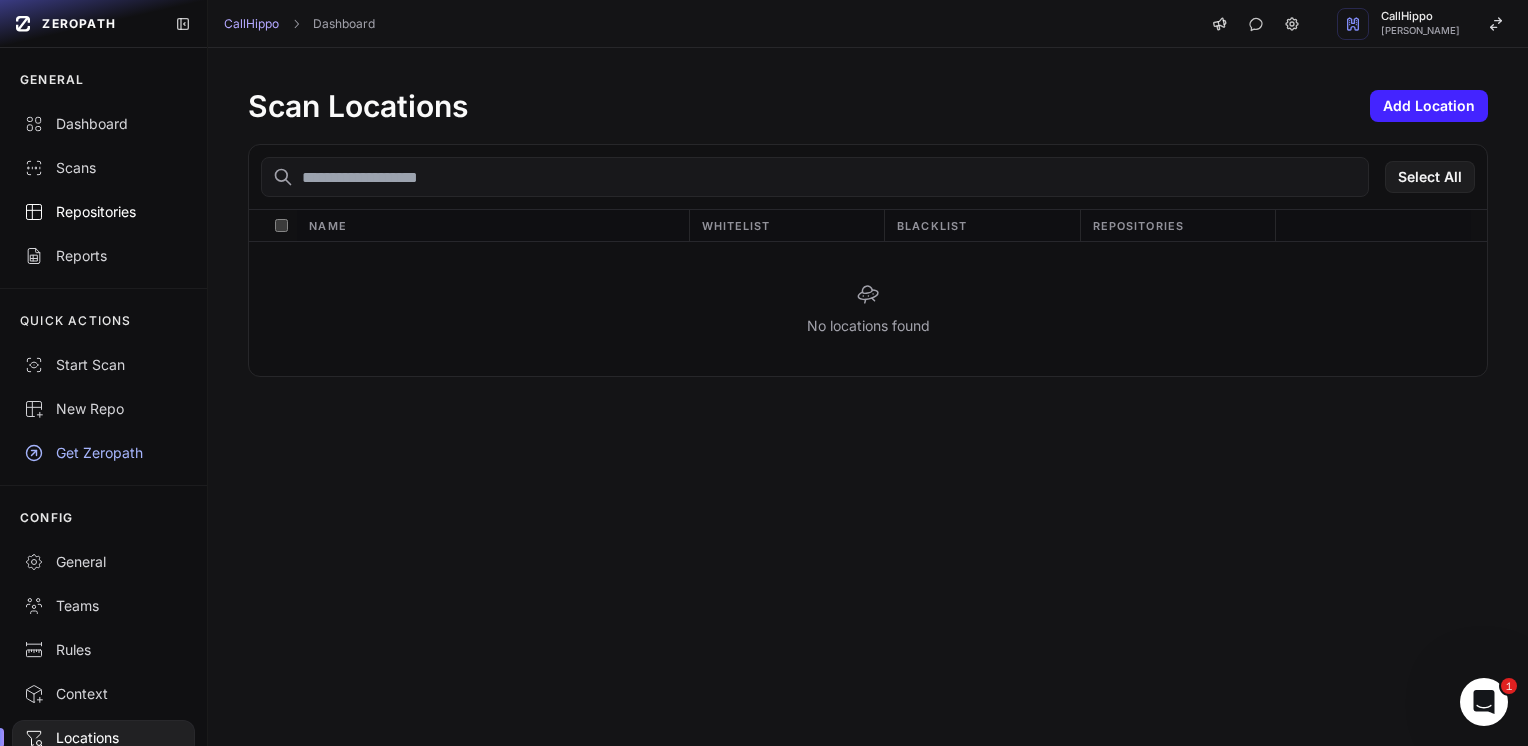 click on "Repositories" at bounding box center [103, 212] 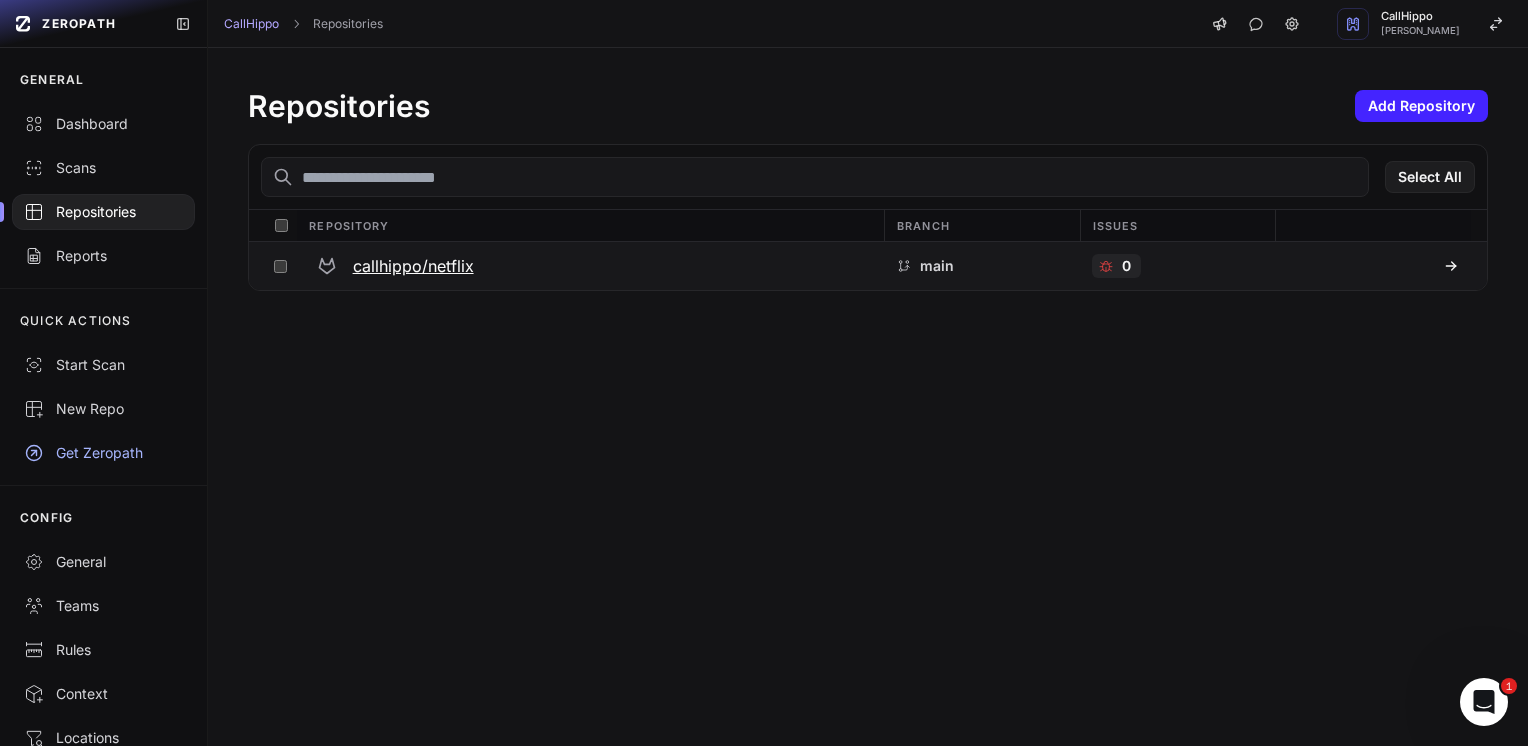 click on "callhippo/netflix" at bounding box center [413, 266] 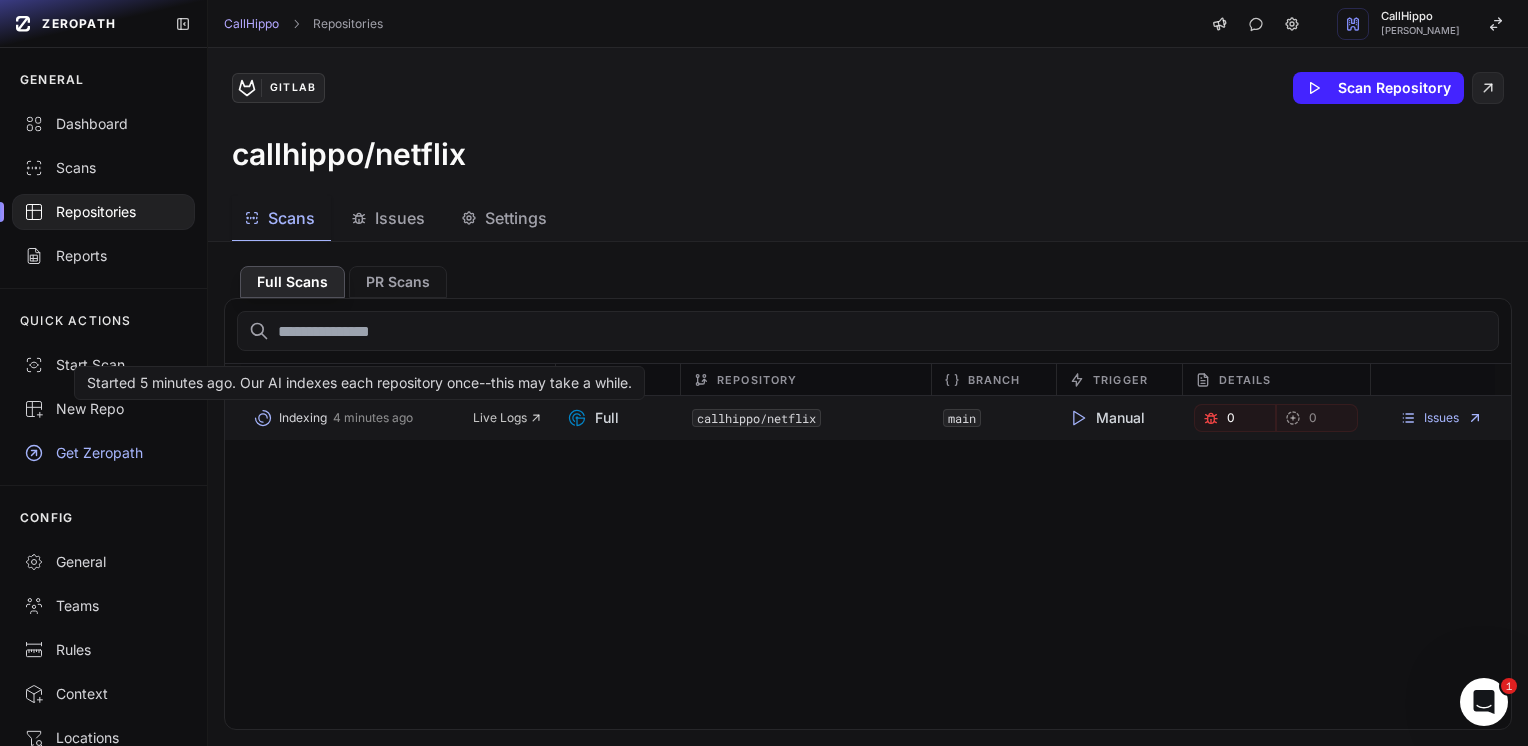 click on "4 minutes ago" at bounding box center [373, 418] 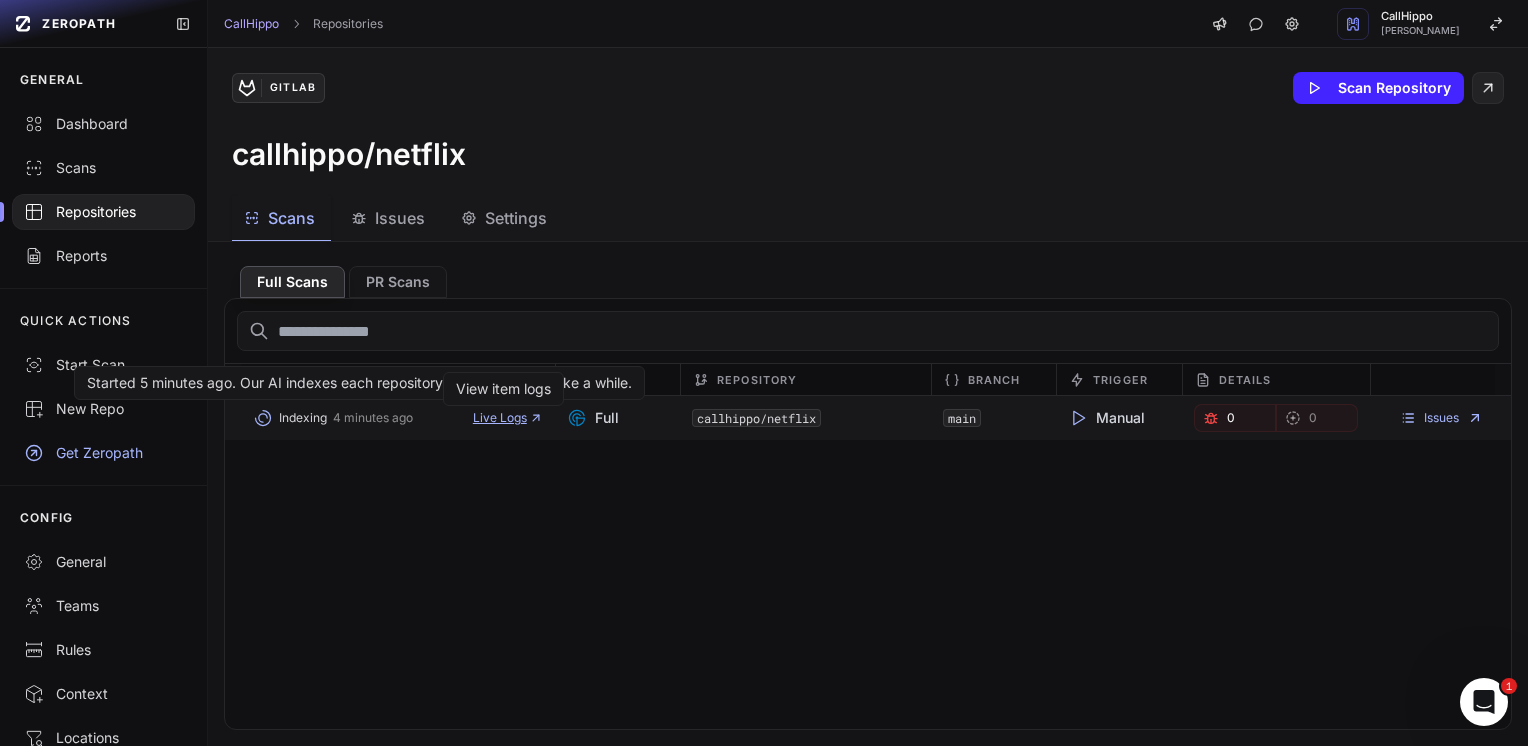 click on "Live Logs" at bounding box center [508, 418] 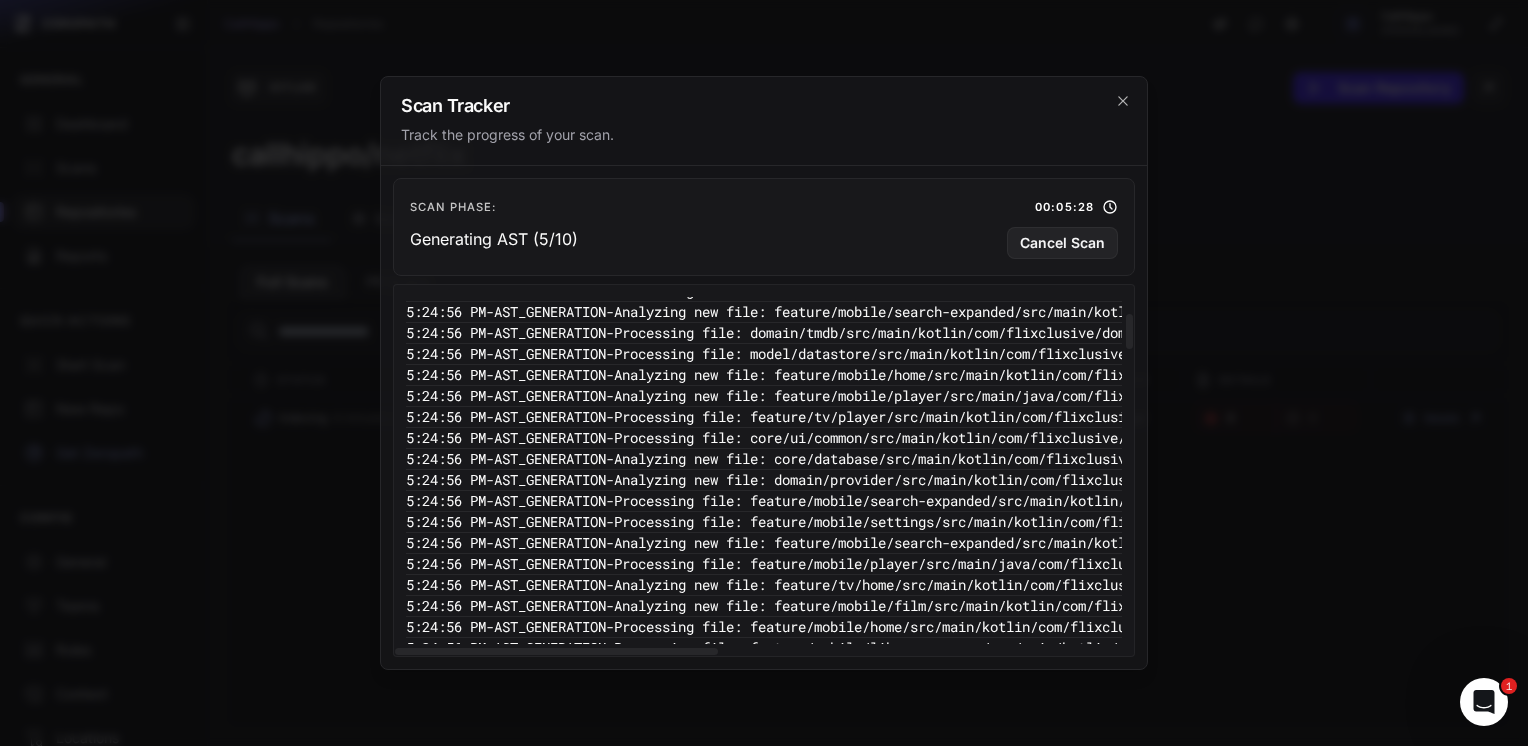 scroll, scrollTop: 0, scrollLeft: 0, axis: both 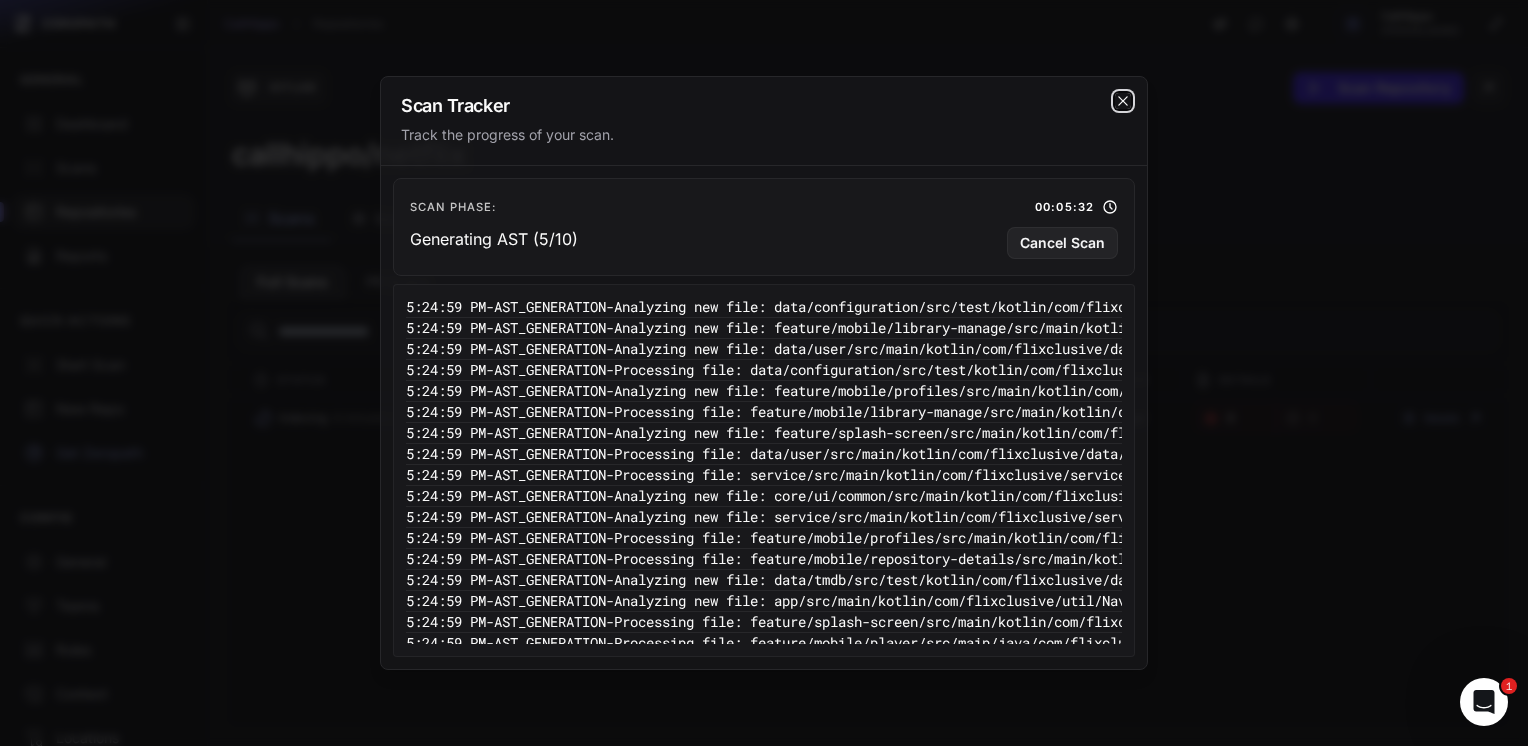 click 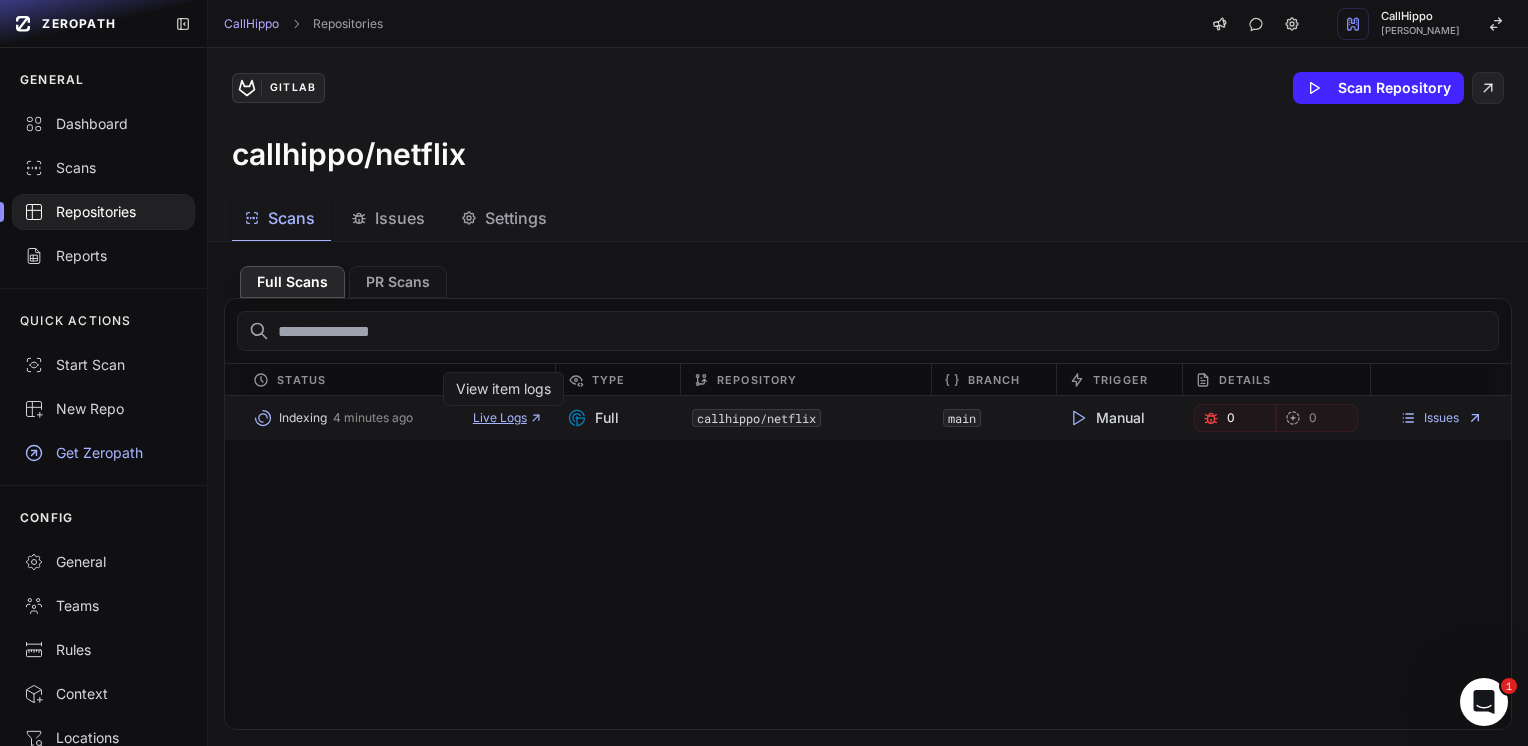 click 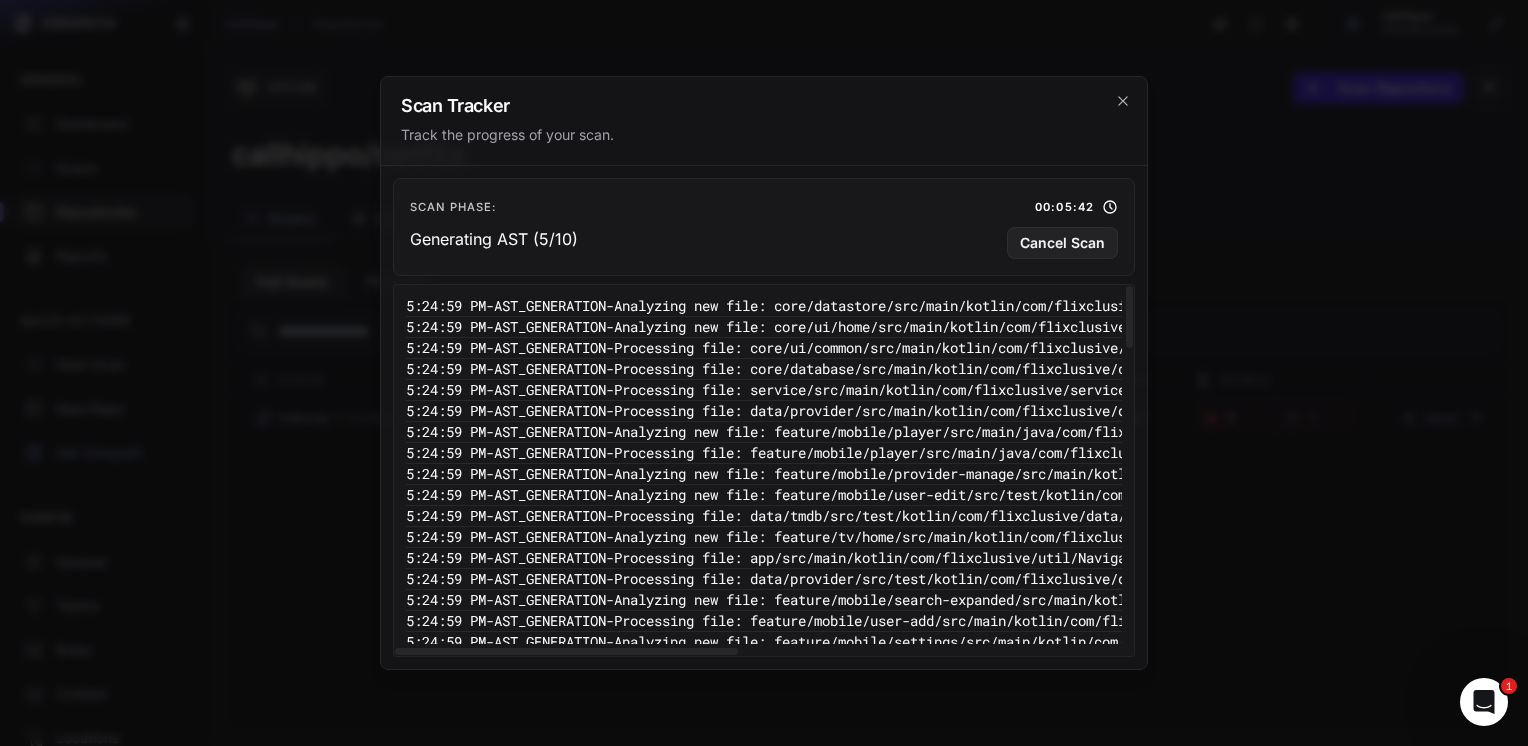 scroll, scrollTop: 0, scrollLeft: 0, axis: both 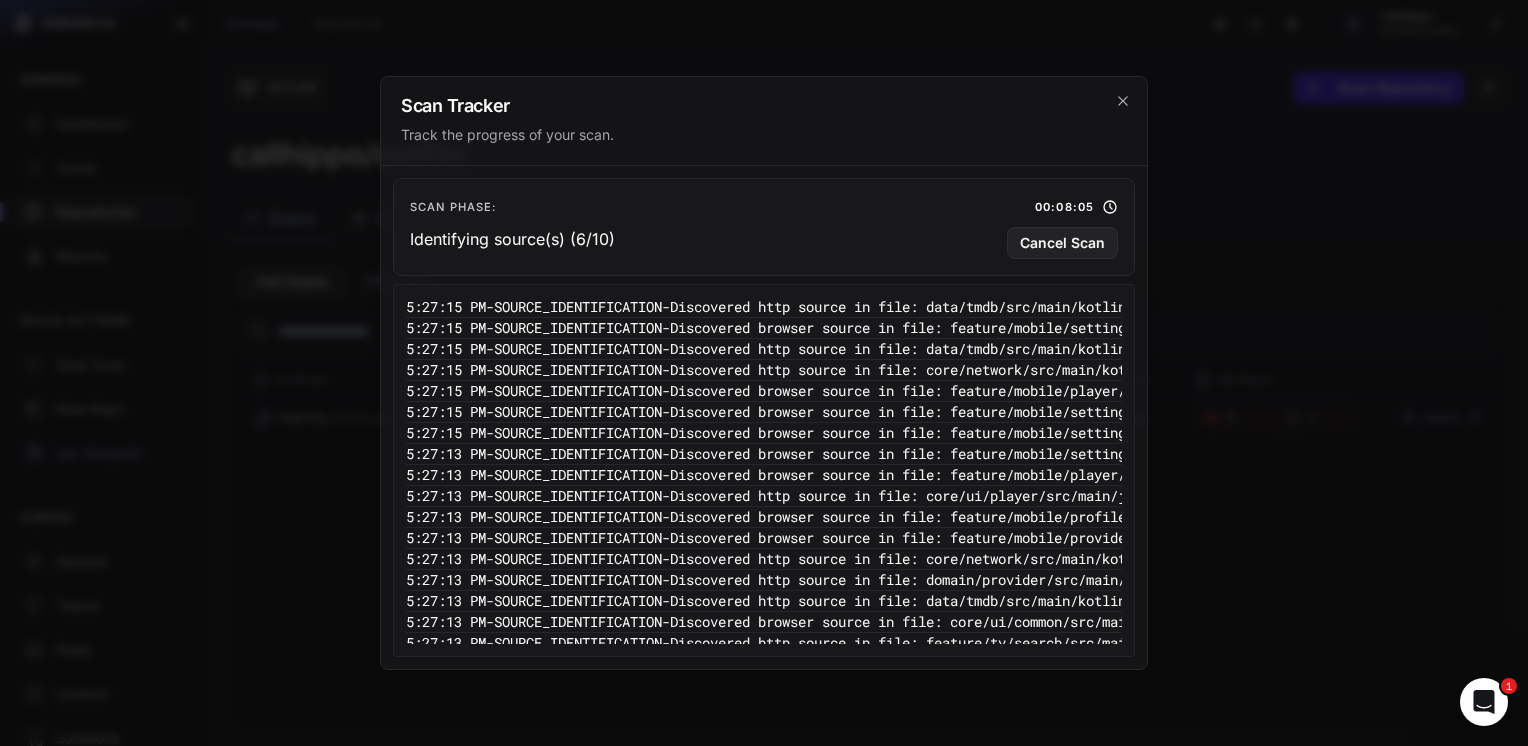 type 